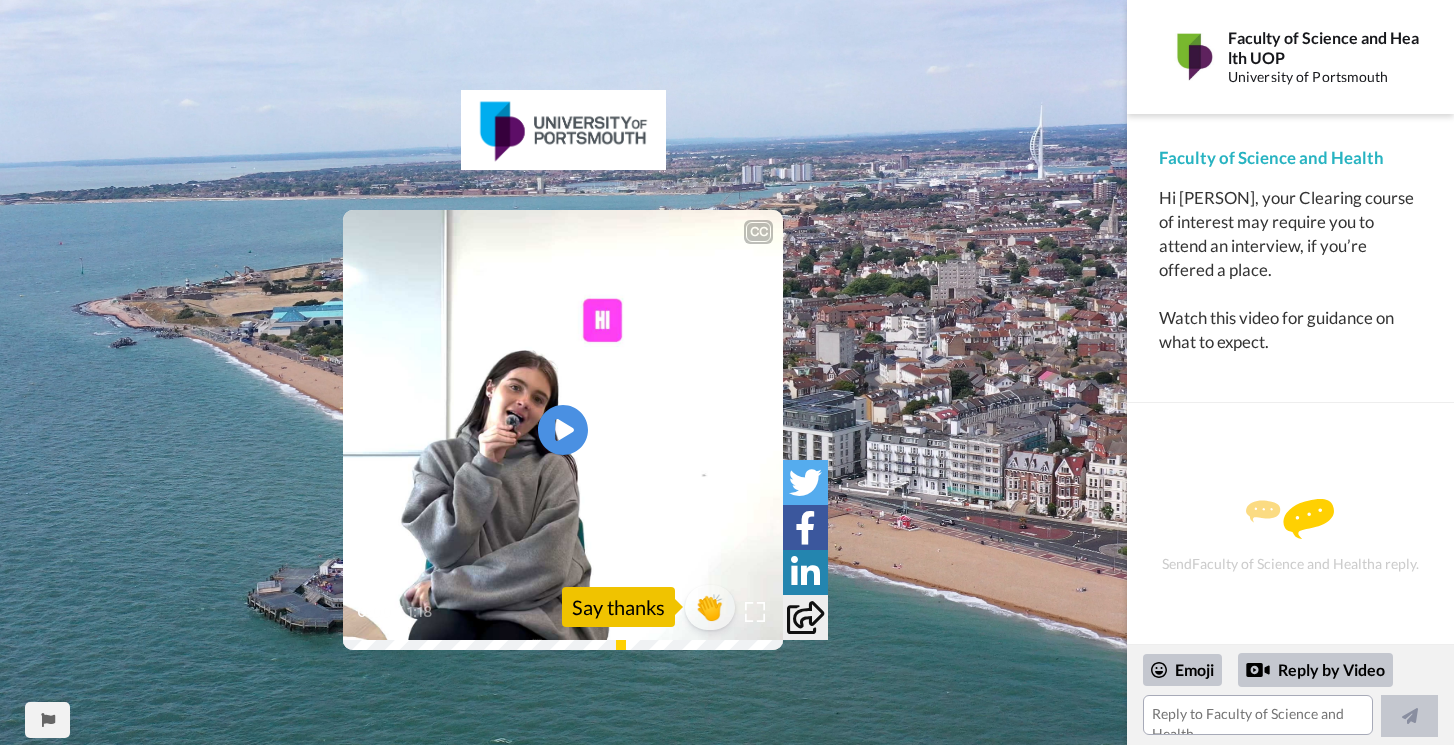 scroll, scrollTop: 0, scrollLeft: 0, axis: both 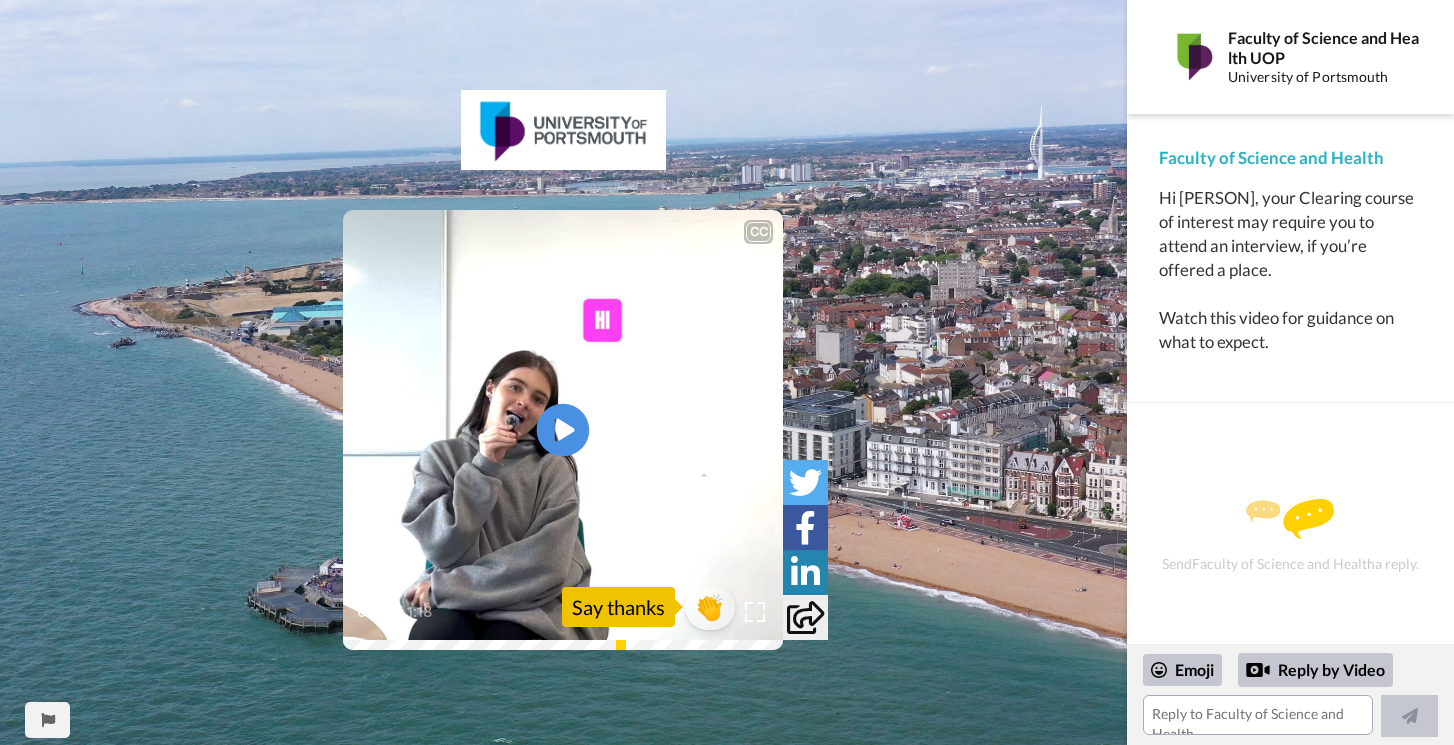 click 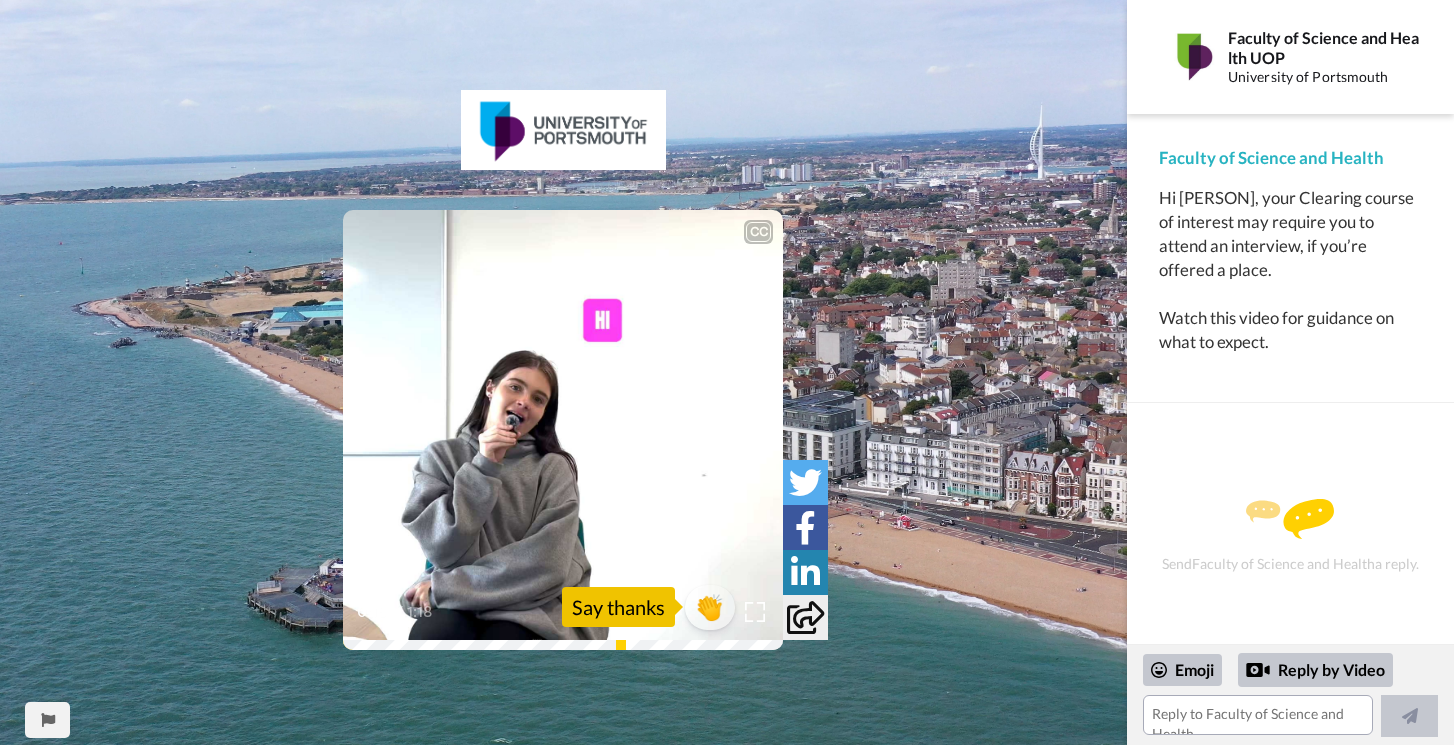 click at bounding box center [563, 430] 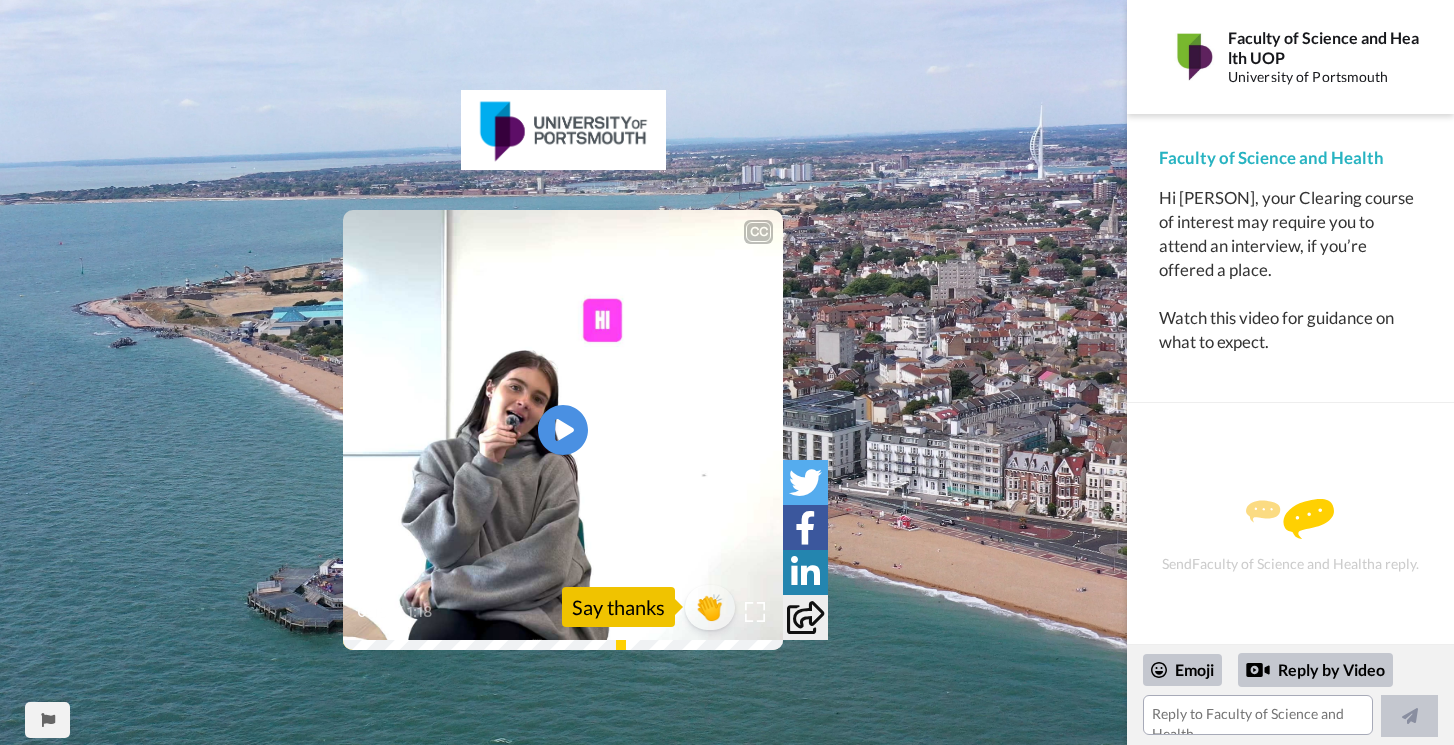 click at bounding box center (563, 430) 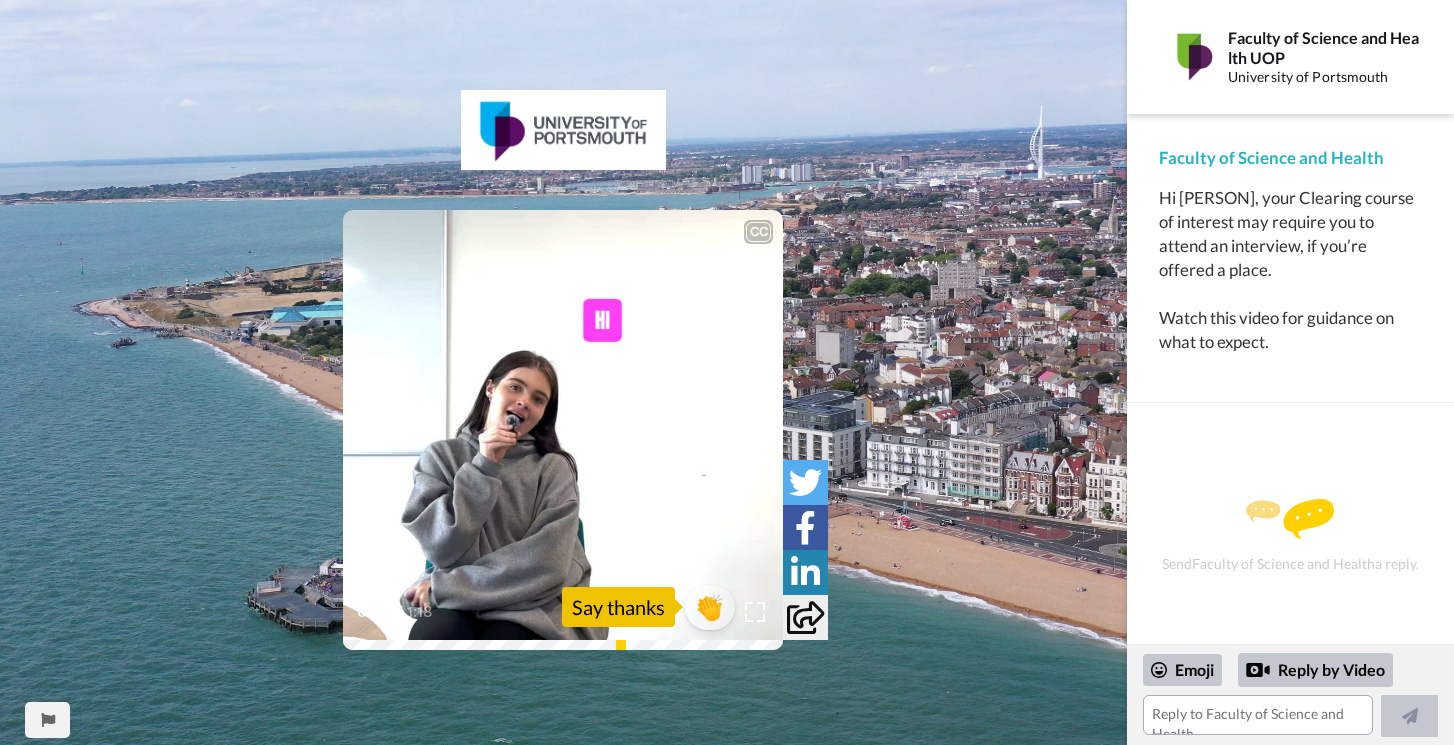 click at bounding box center (563, 430) 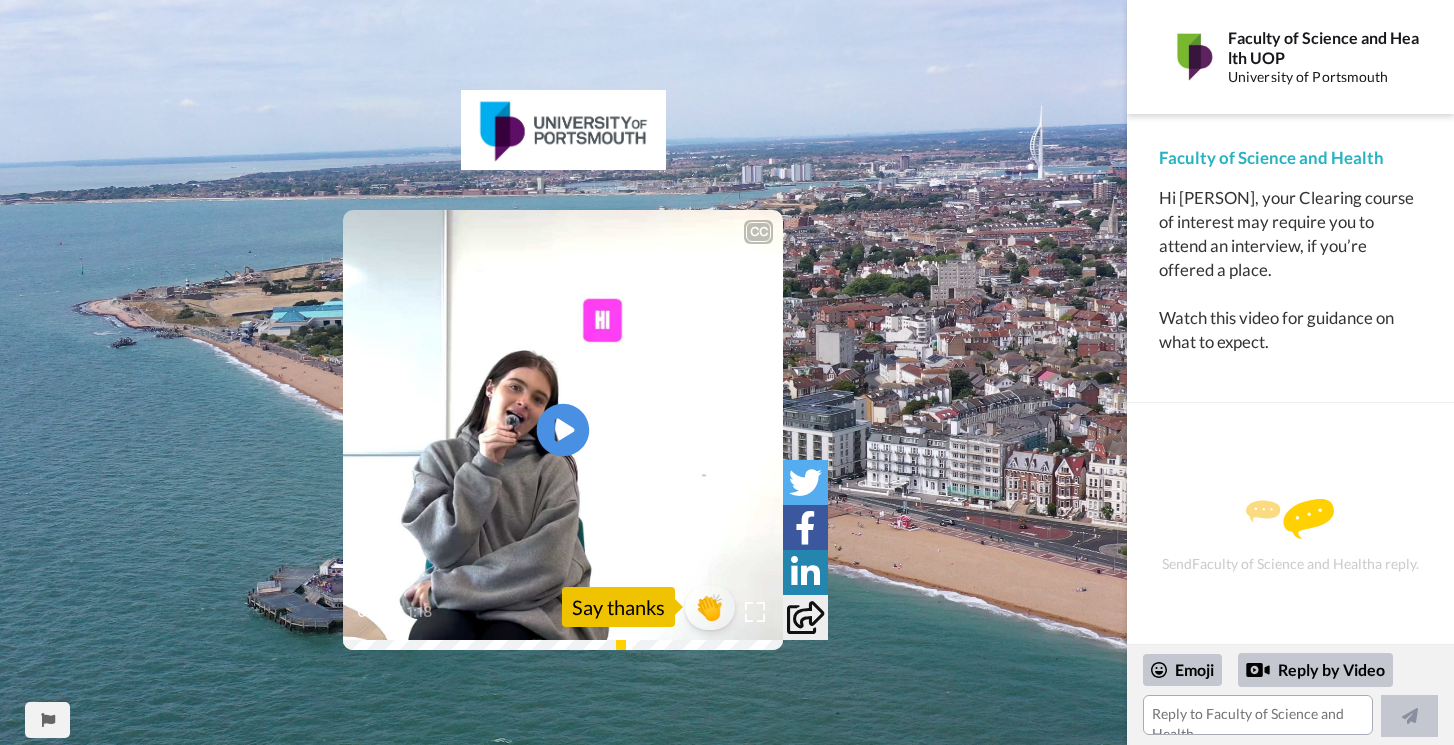 click 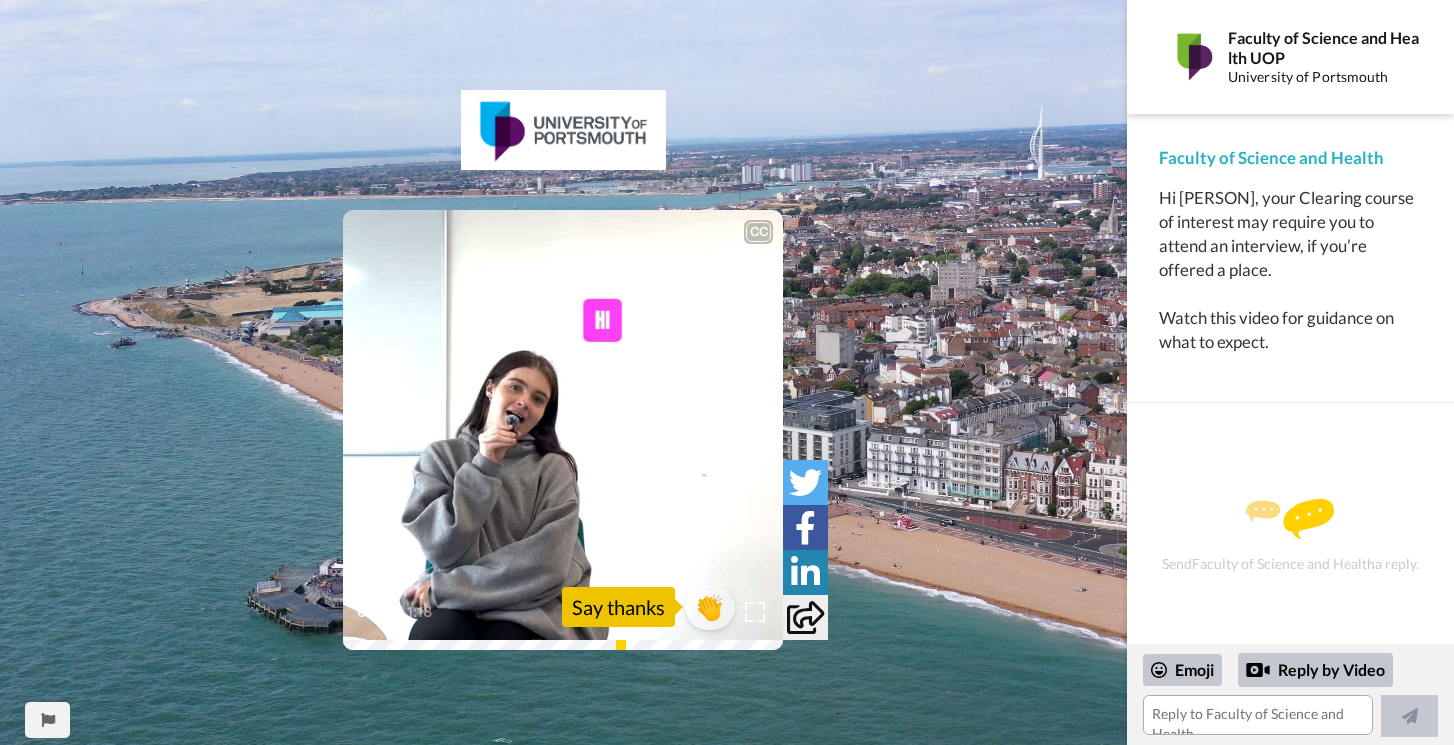 click on "0:27 / 1:18" at bounding box center [563, 619] 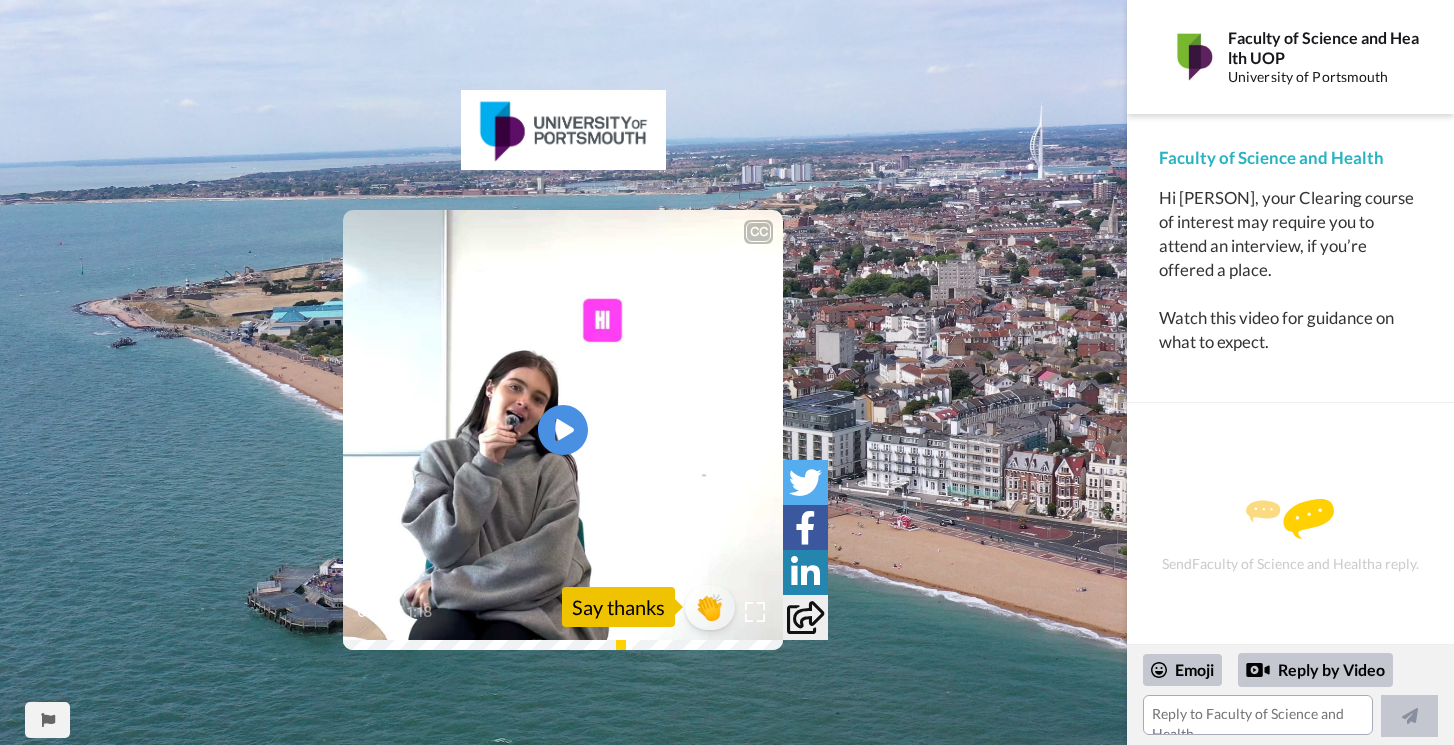 click on "As you signed up to our Priority Clearing service and express an interest in one 0:27 / 1:18" at bounding box center (563, 600) 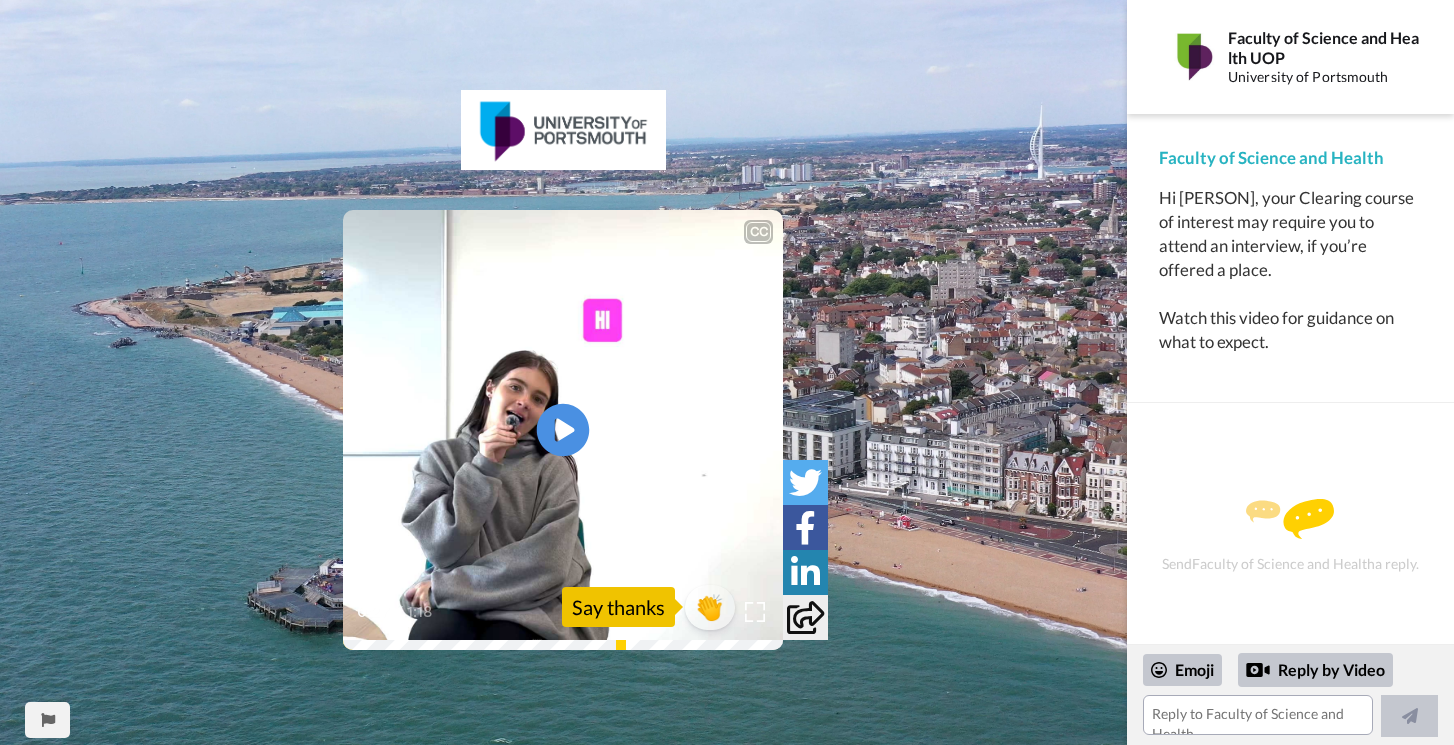 click 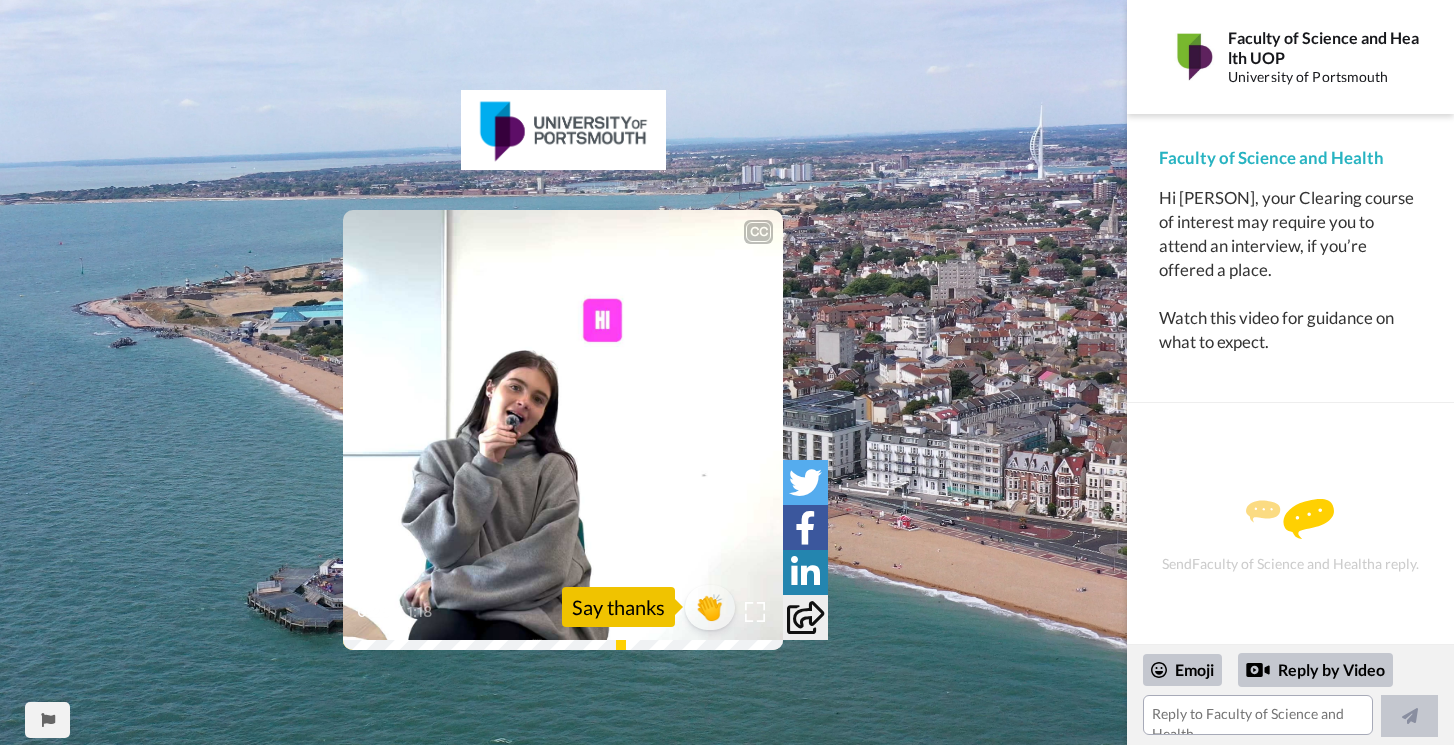 click on "your experience to demonstrate your skills and attributes." at bounding box center (563, 586) 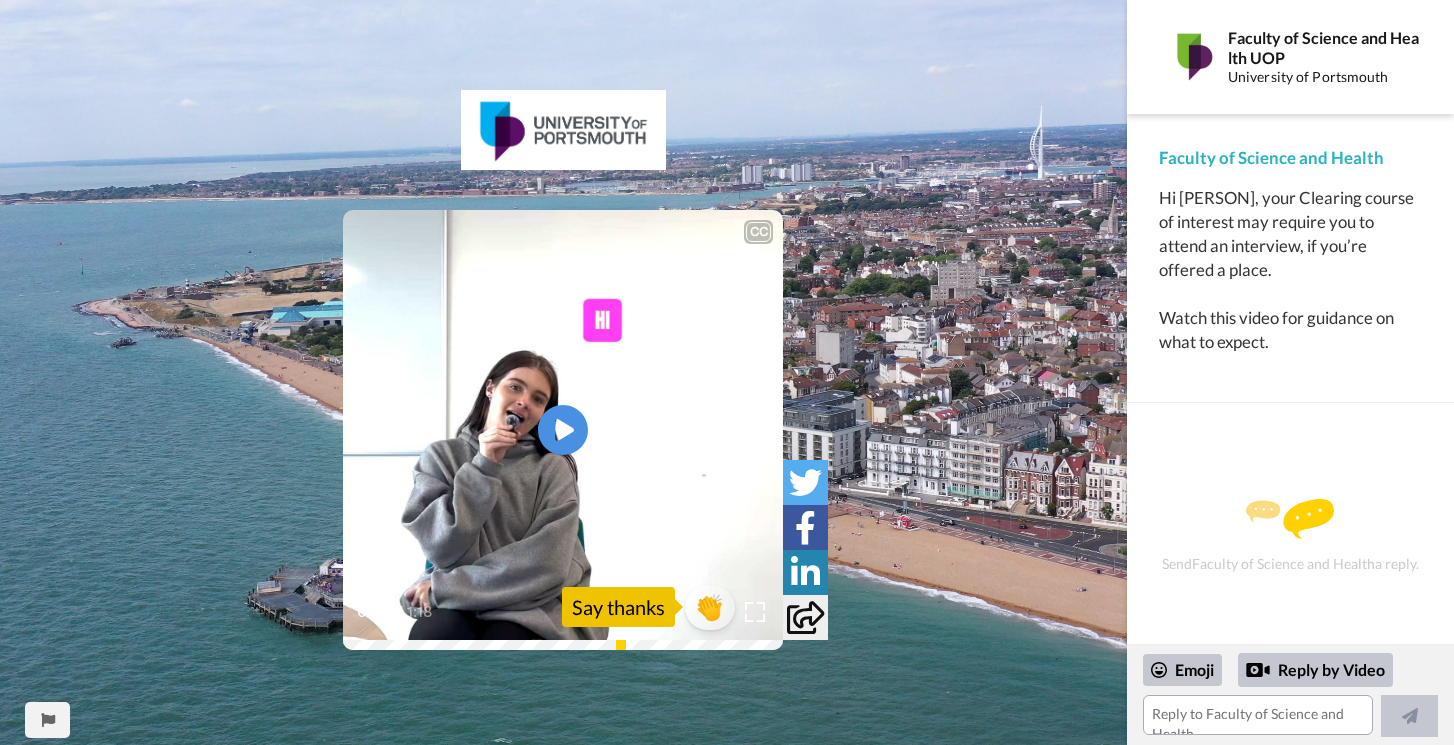 click on "0:25 / 1:18" at bounding box center [563, 619] 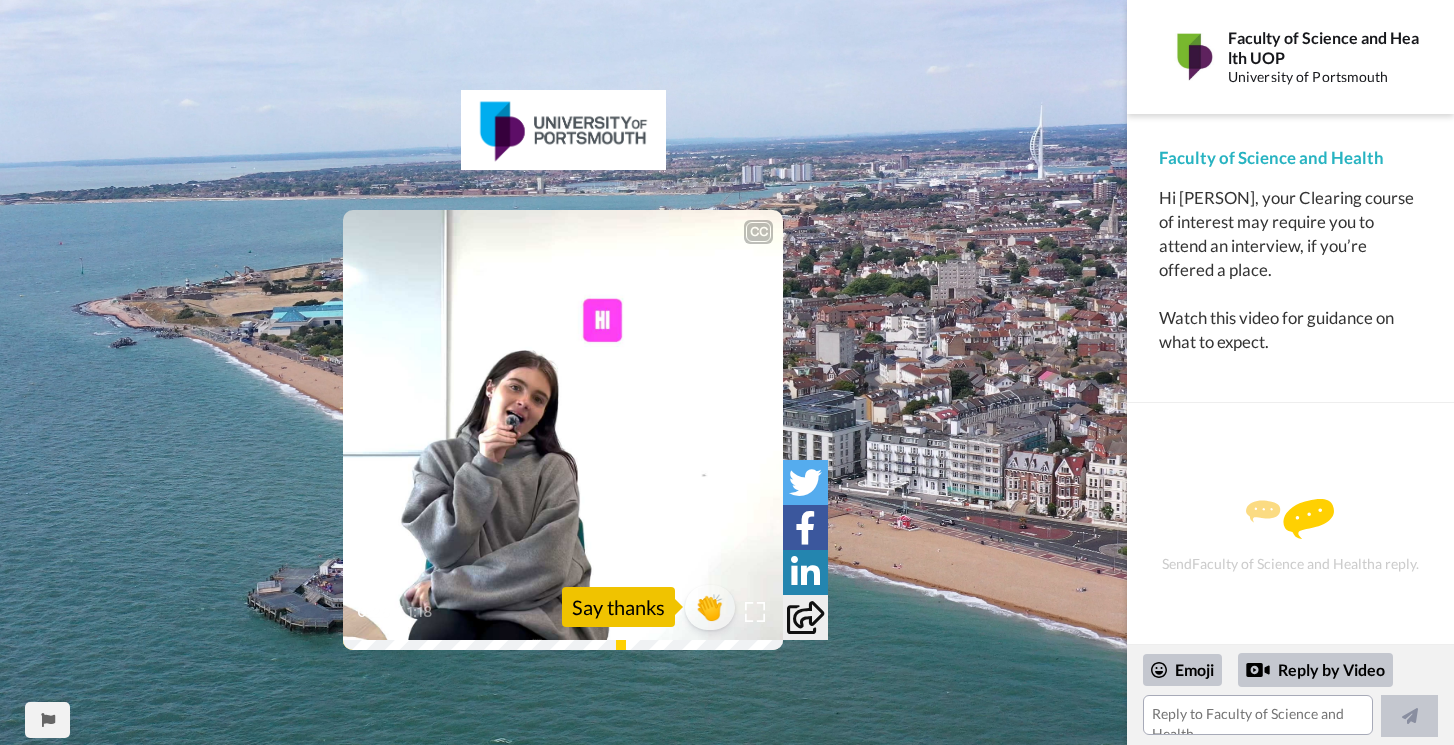 drag, startPoint x: 477, startPoint y: 638, endPoint x: 461, endPoint y: 638, distance: 16 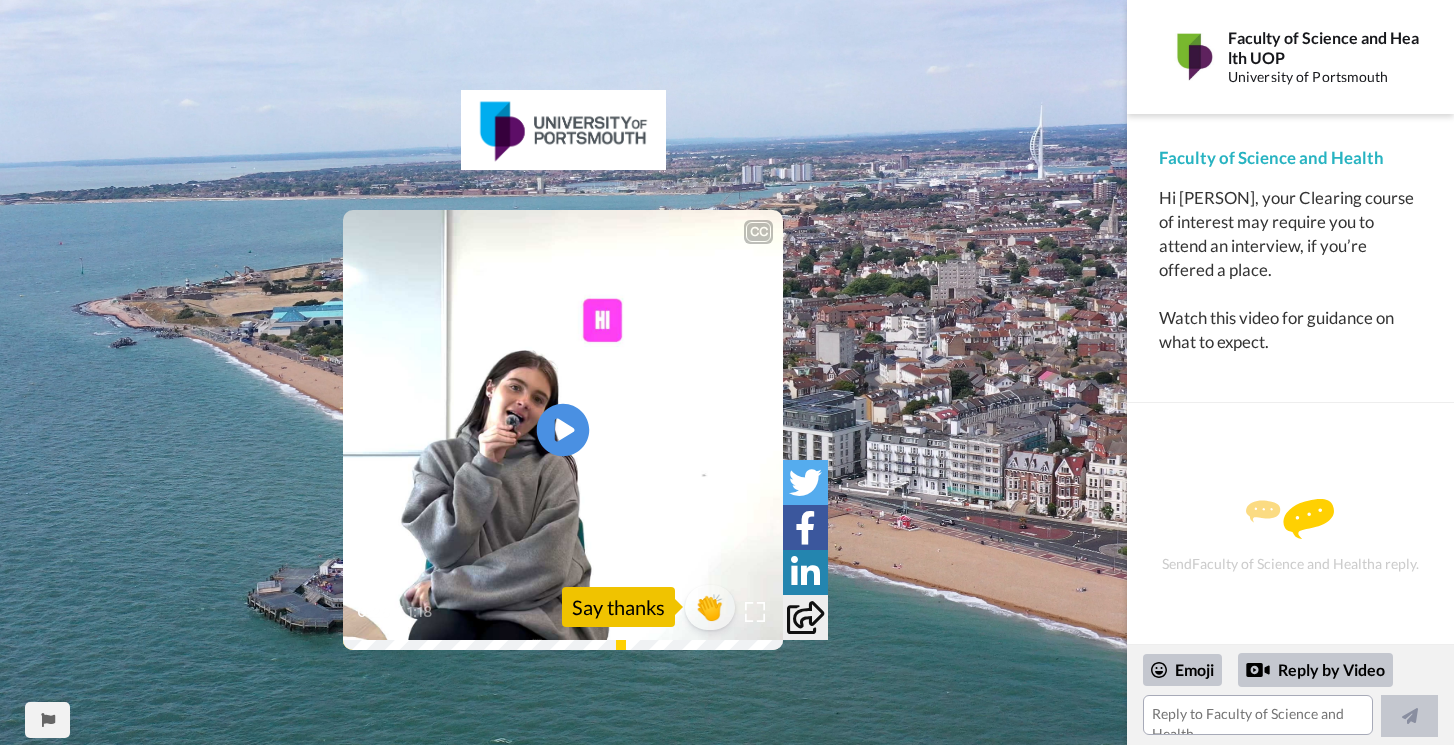 click 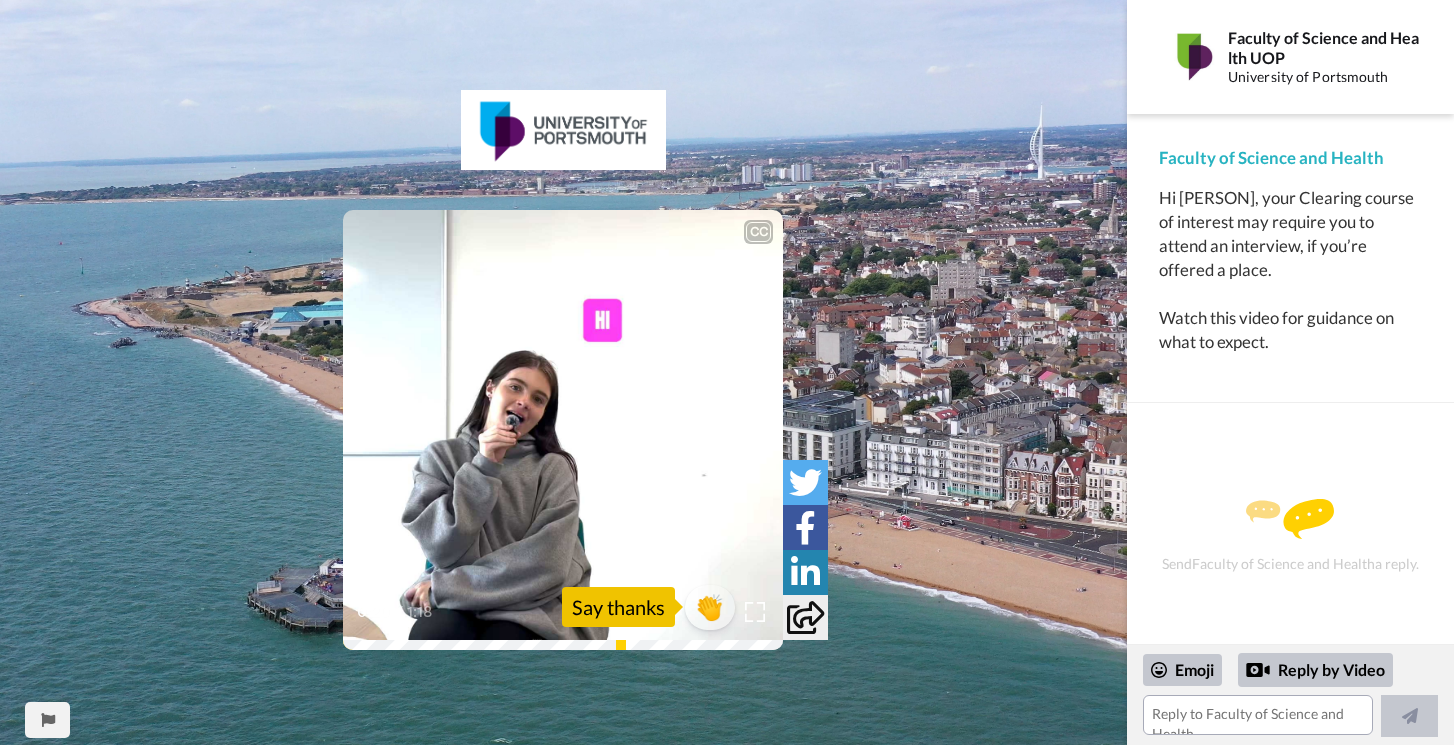click 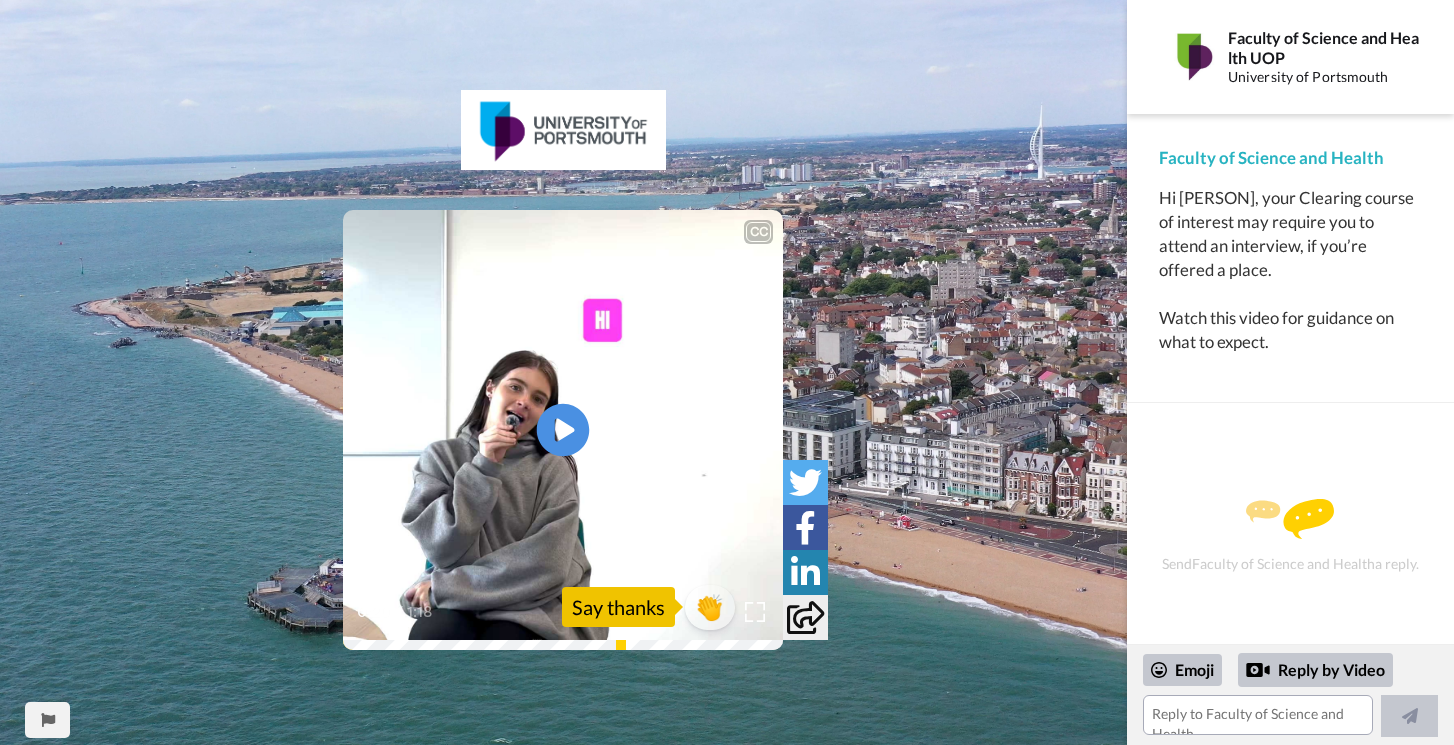 click on "Play/Pause" 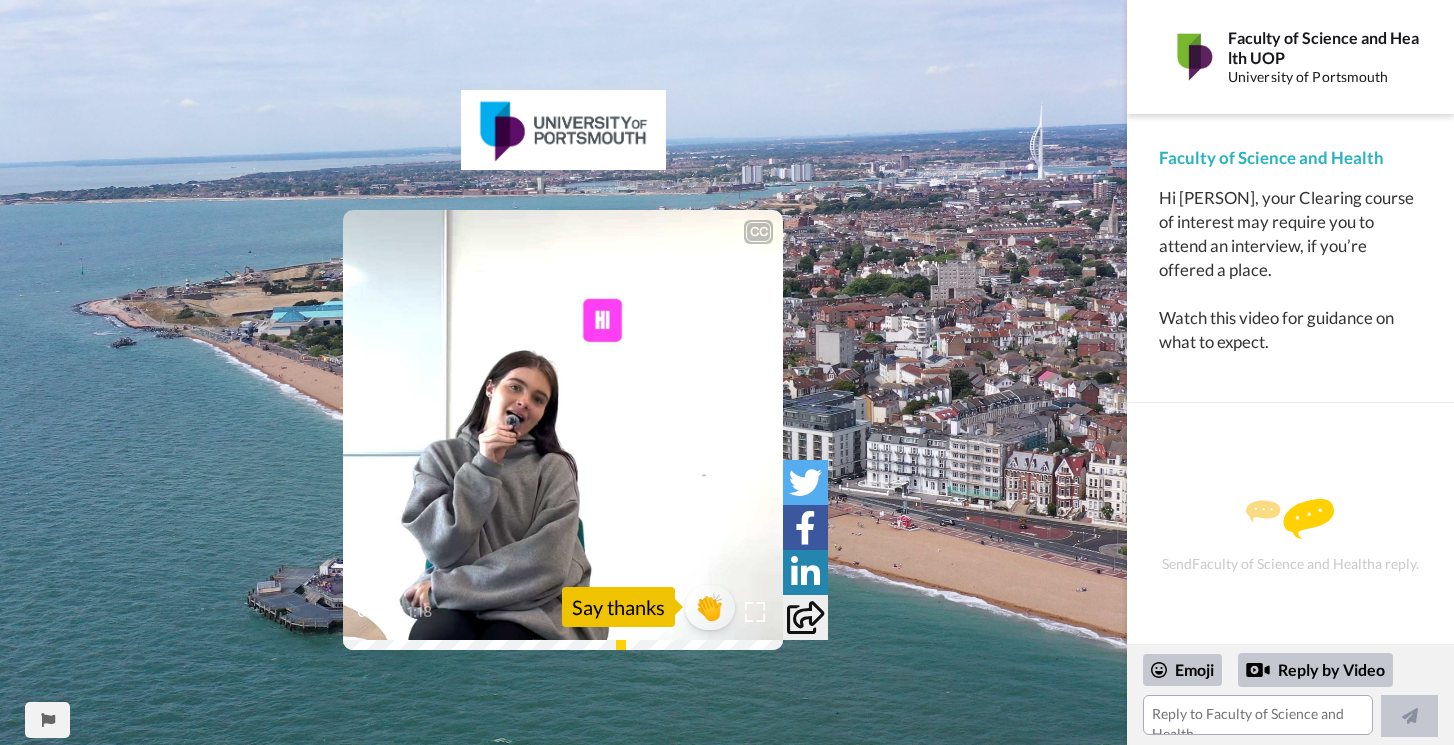 click 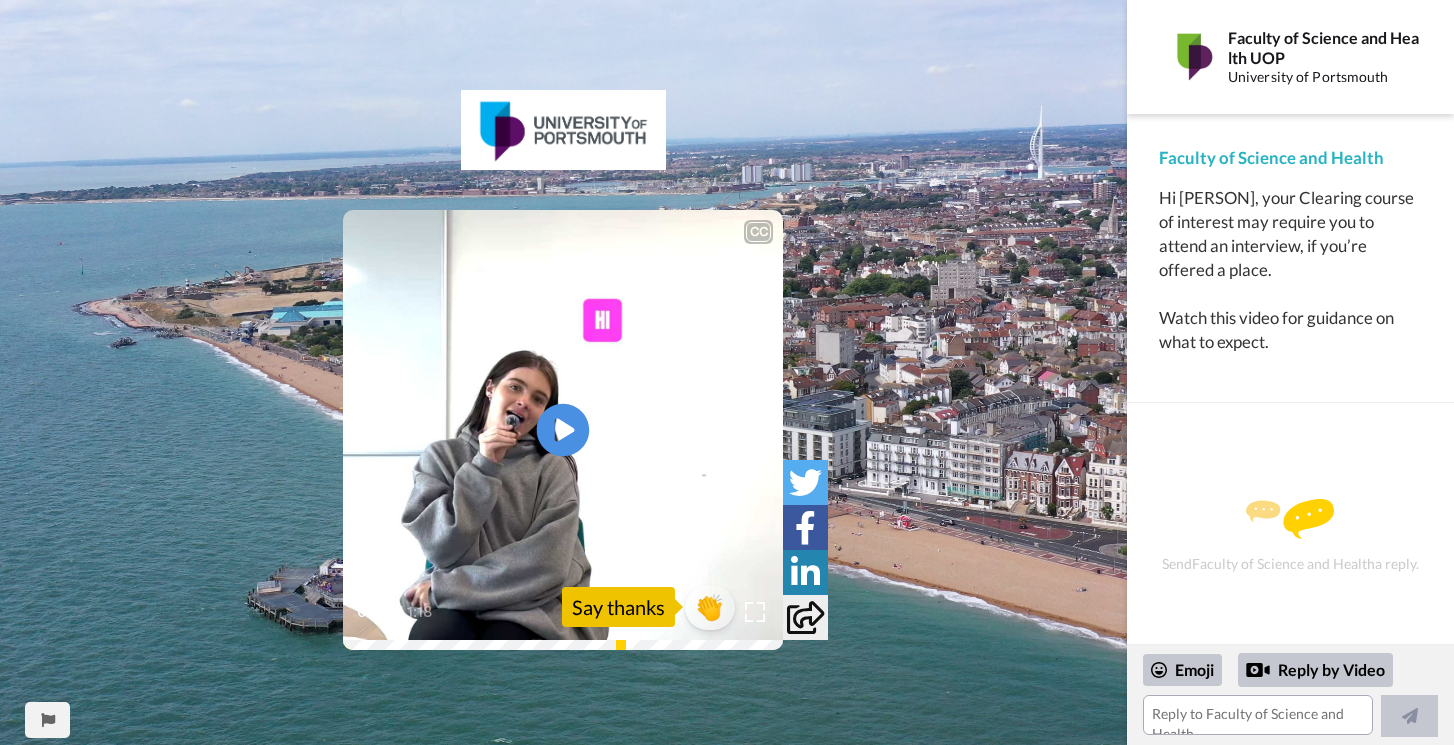 click on "Play/Pause" 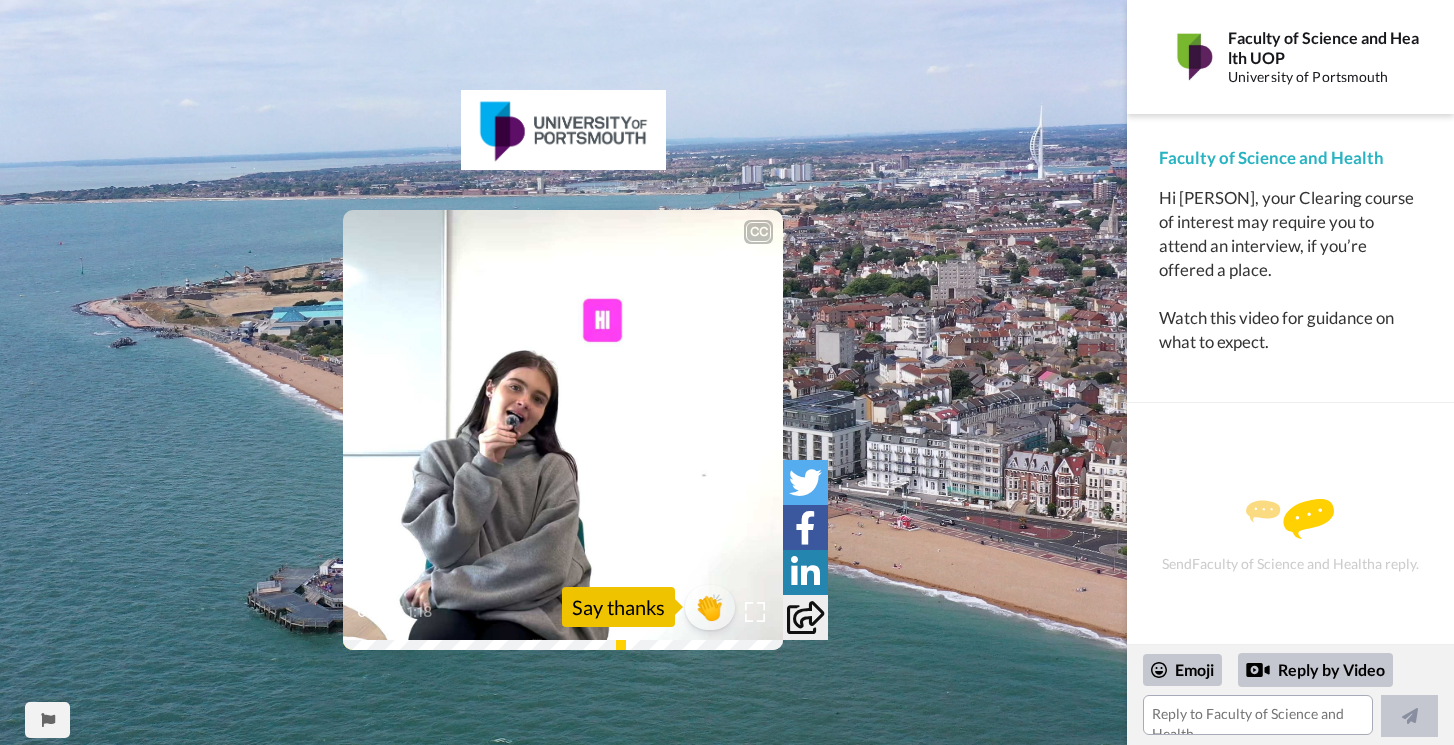 click 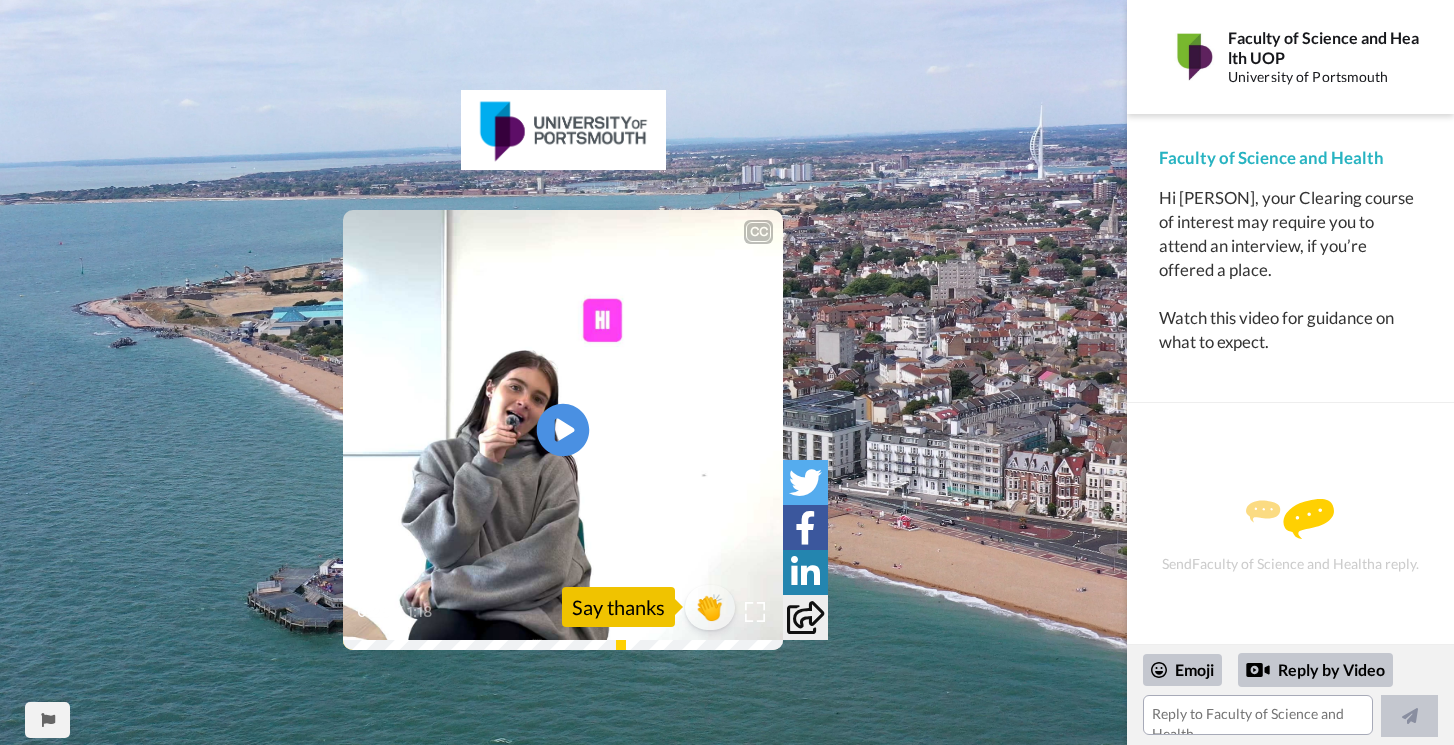 click 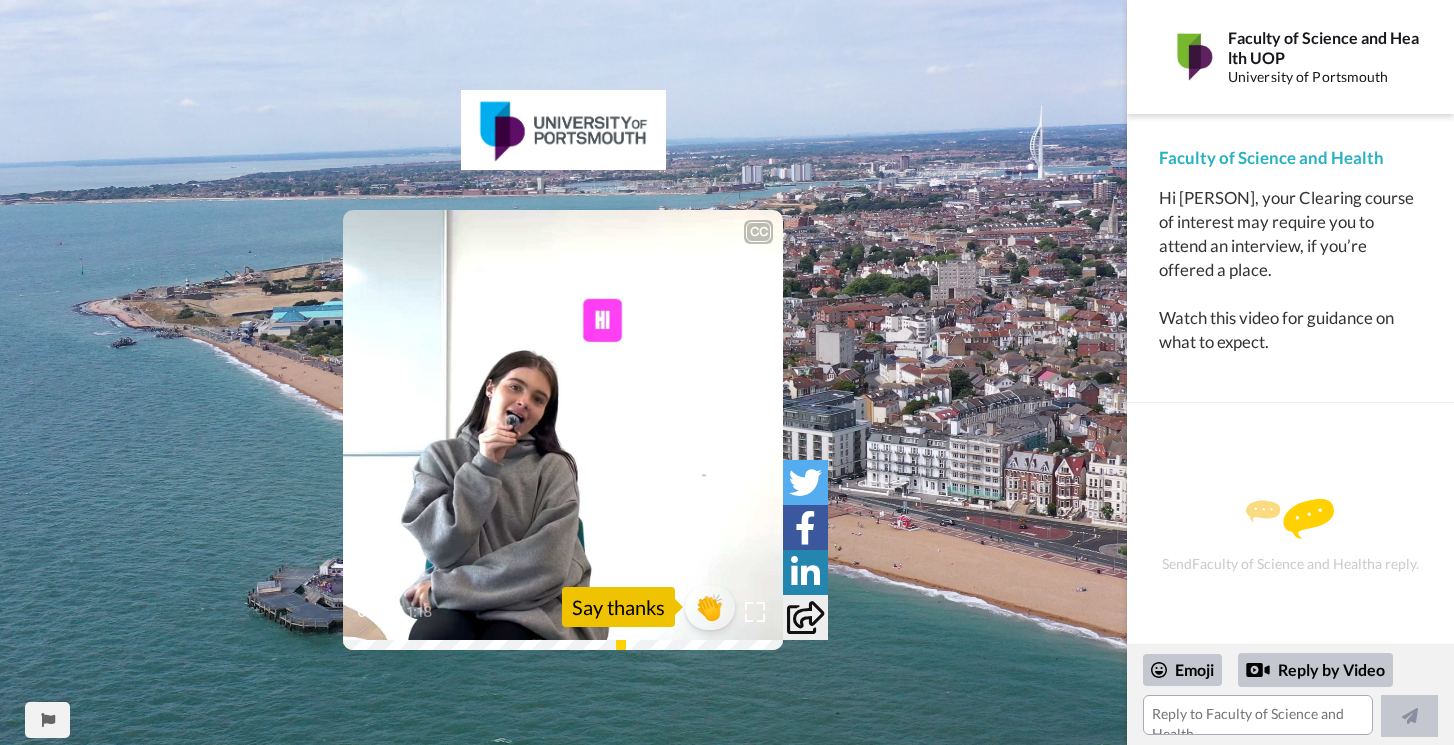 click at bounding box center (563, 430) 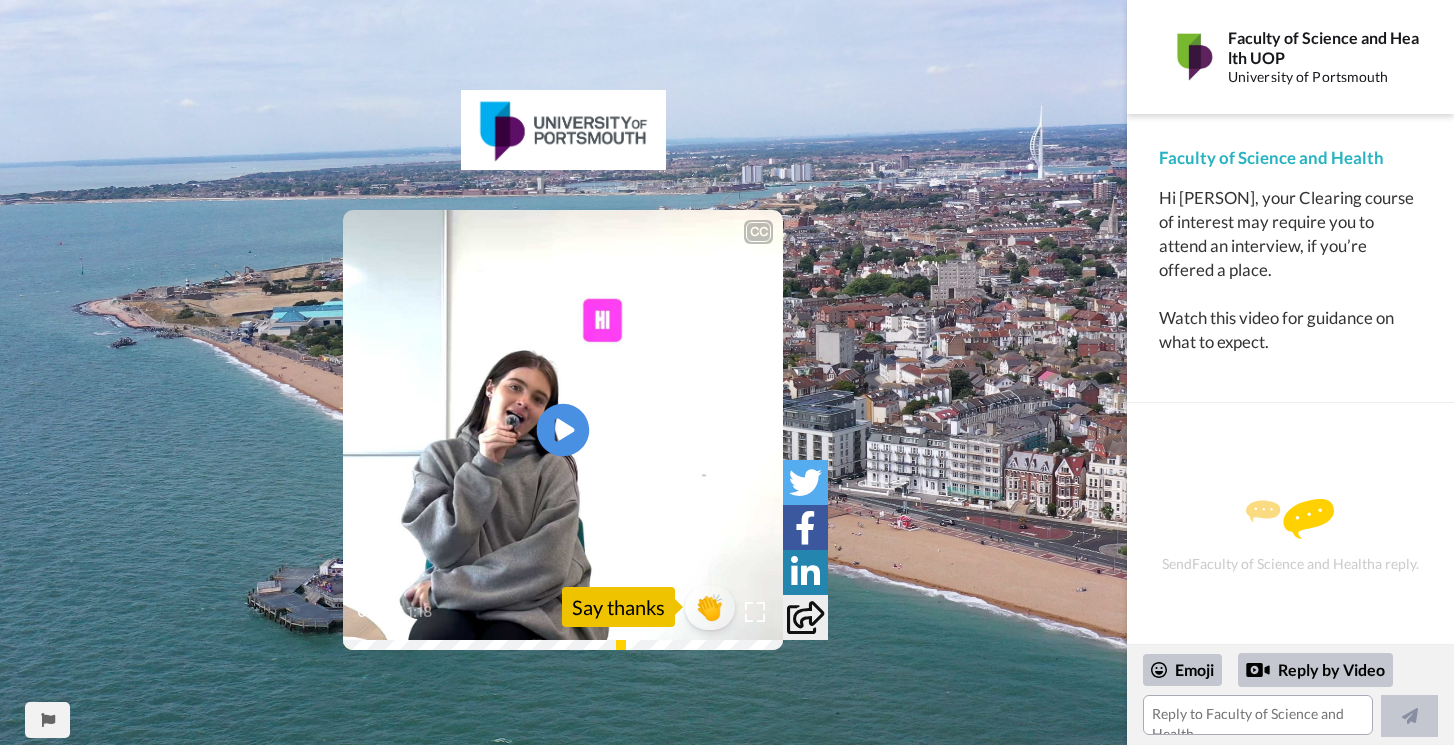 click 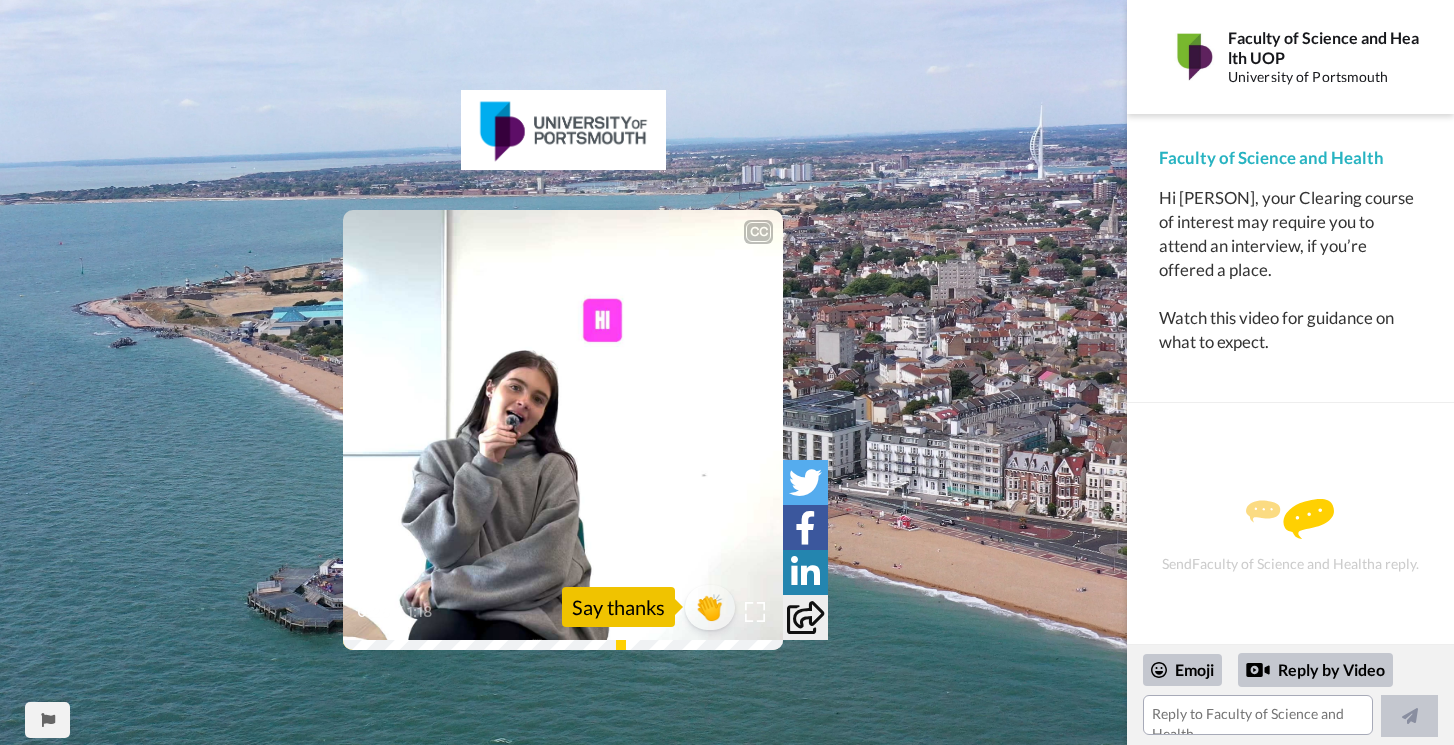 click 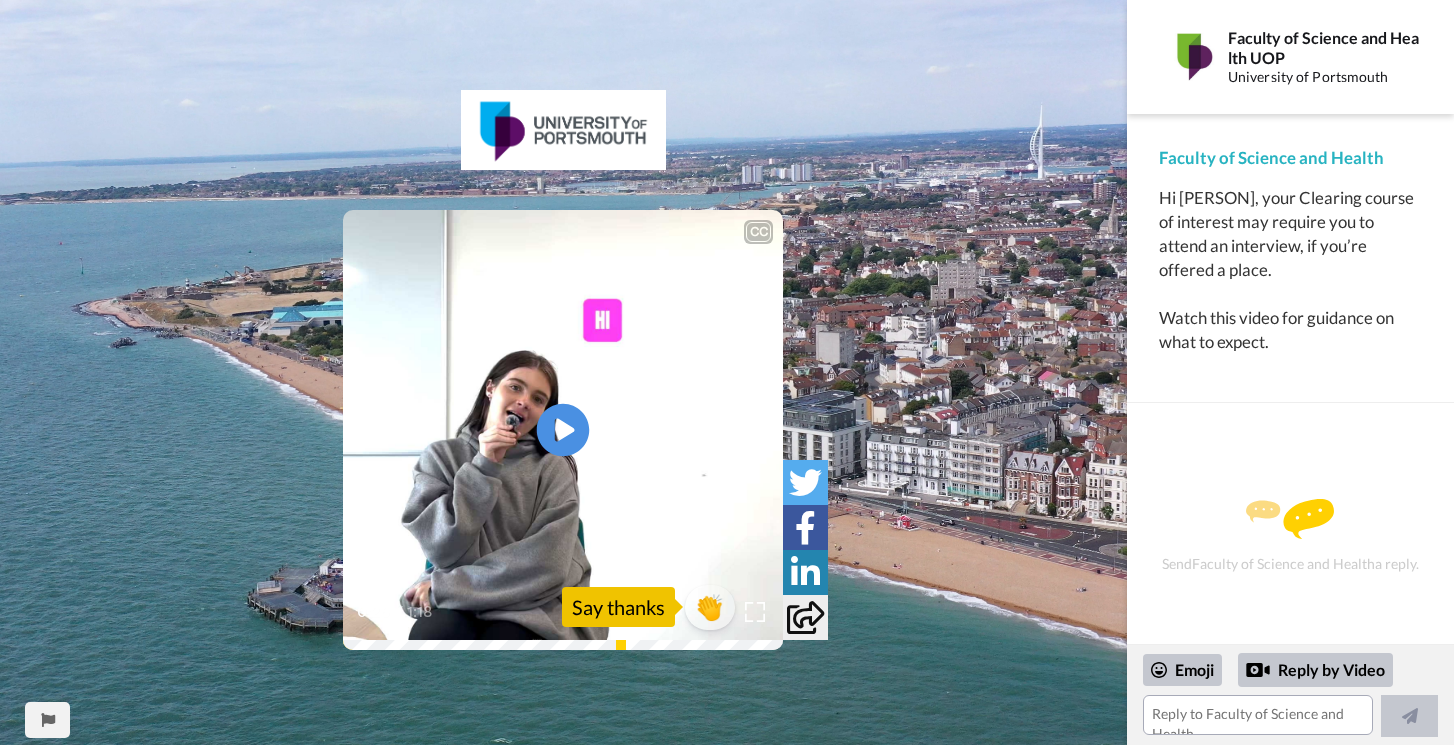 click 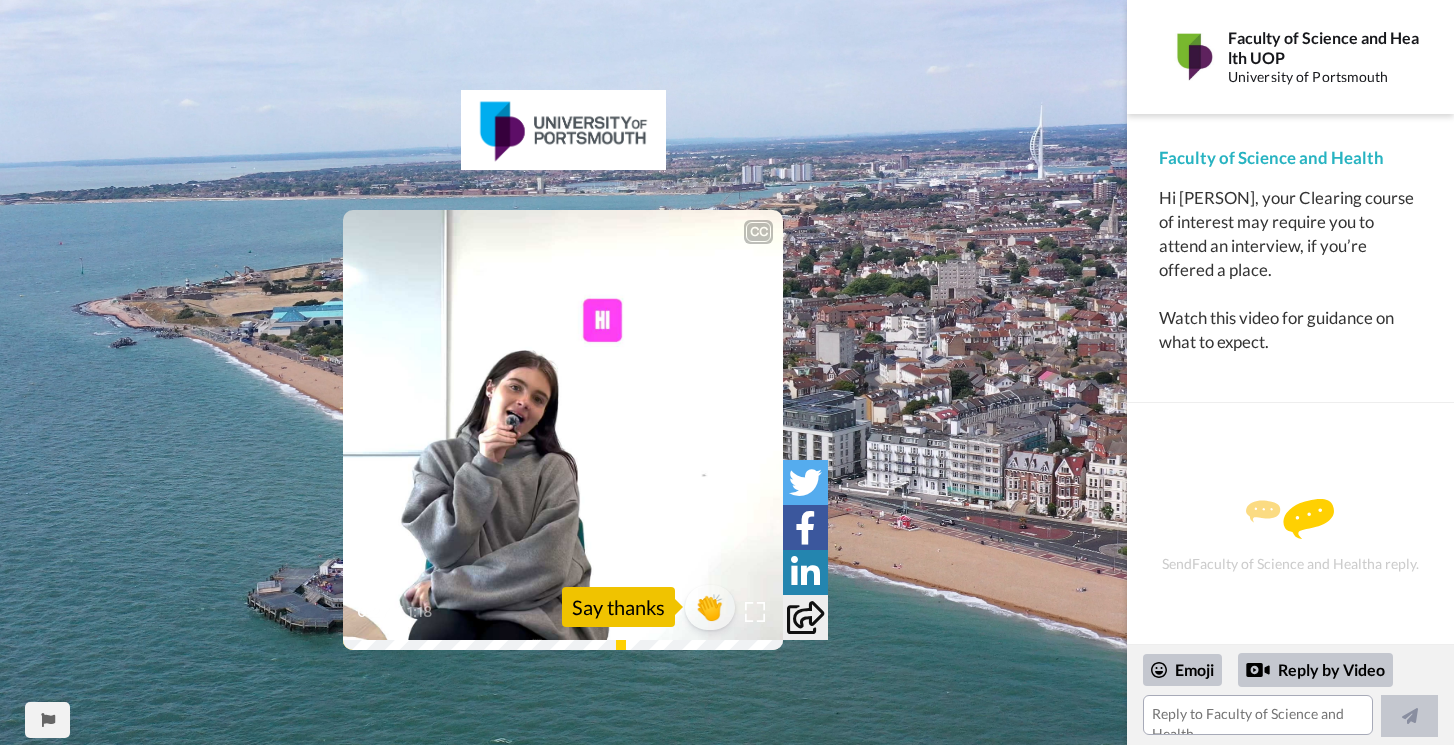 click on "Play/Pause" 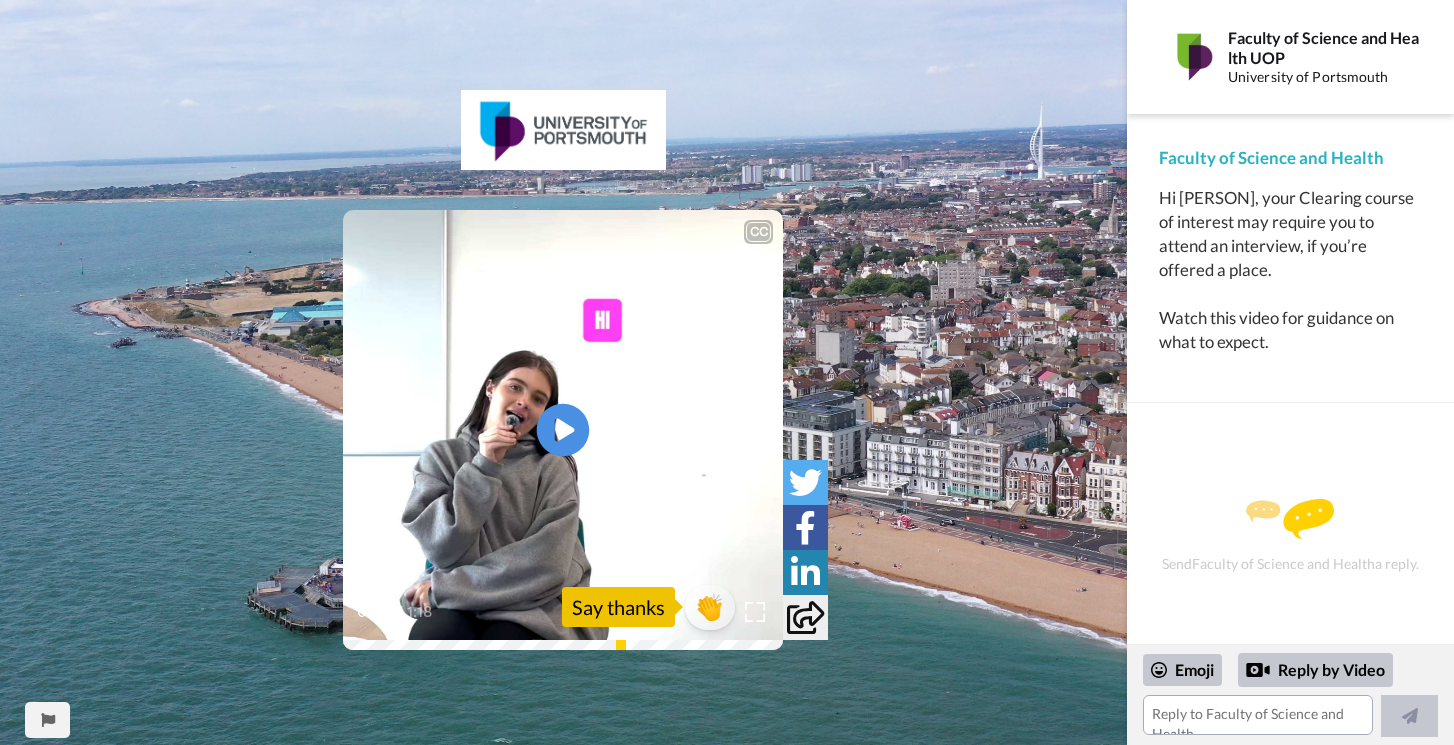 click on "Play/Pause" 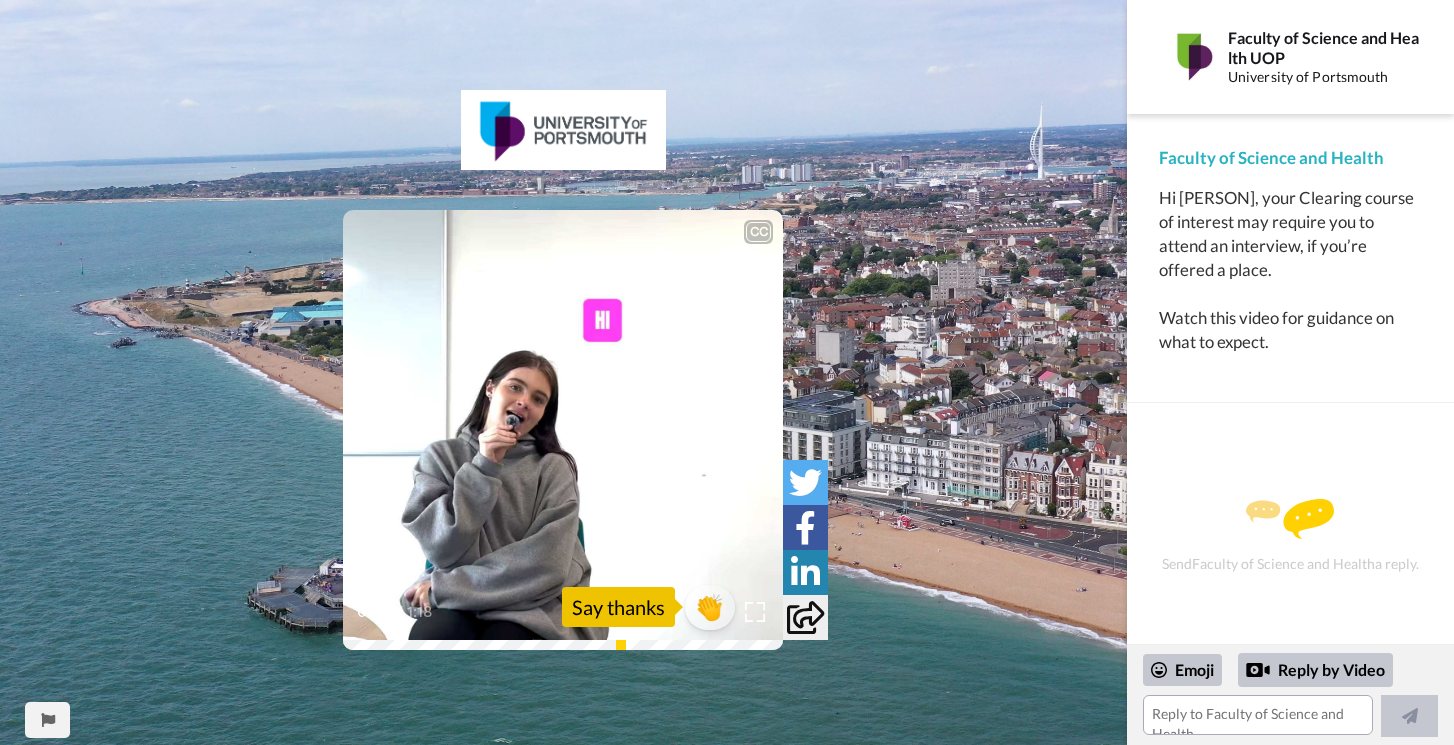 click on "Play/Pause" 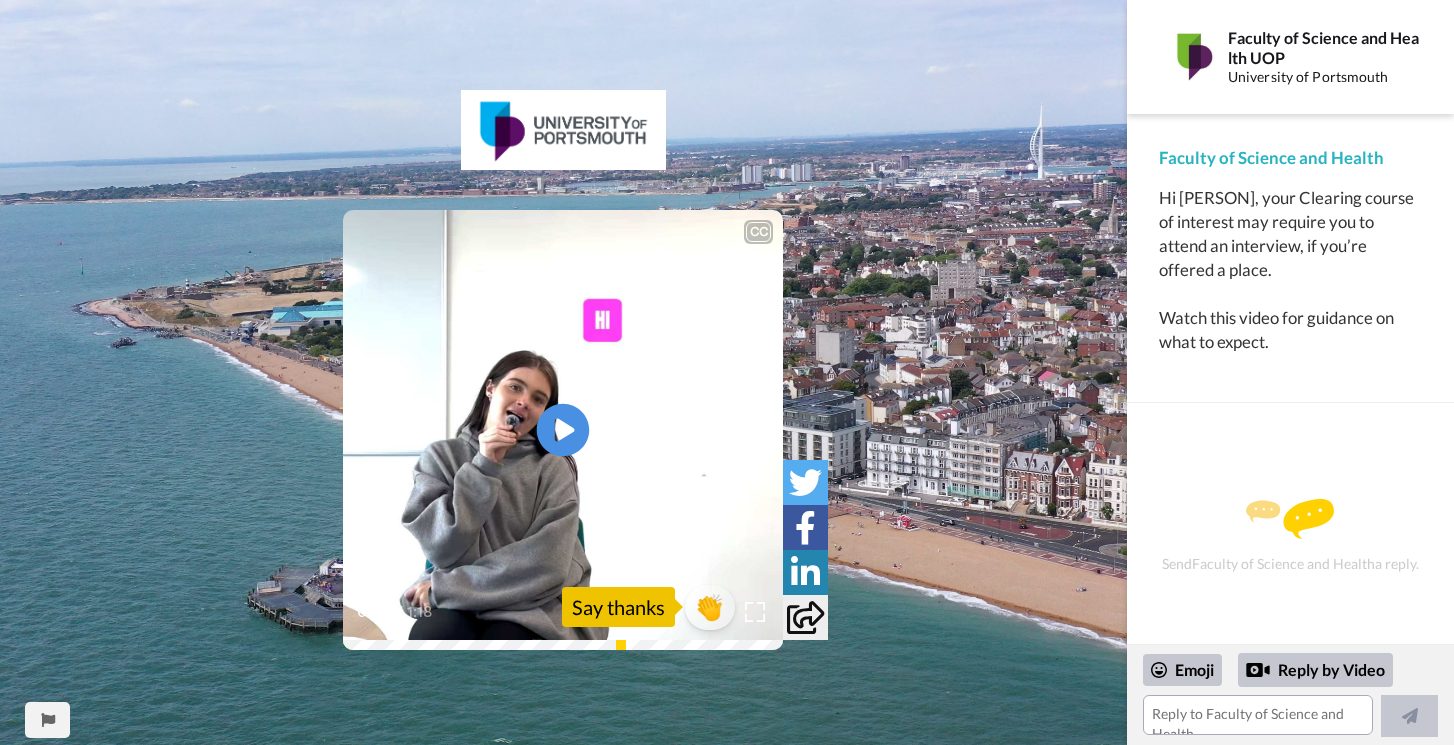 click on "Play/Pause" 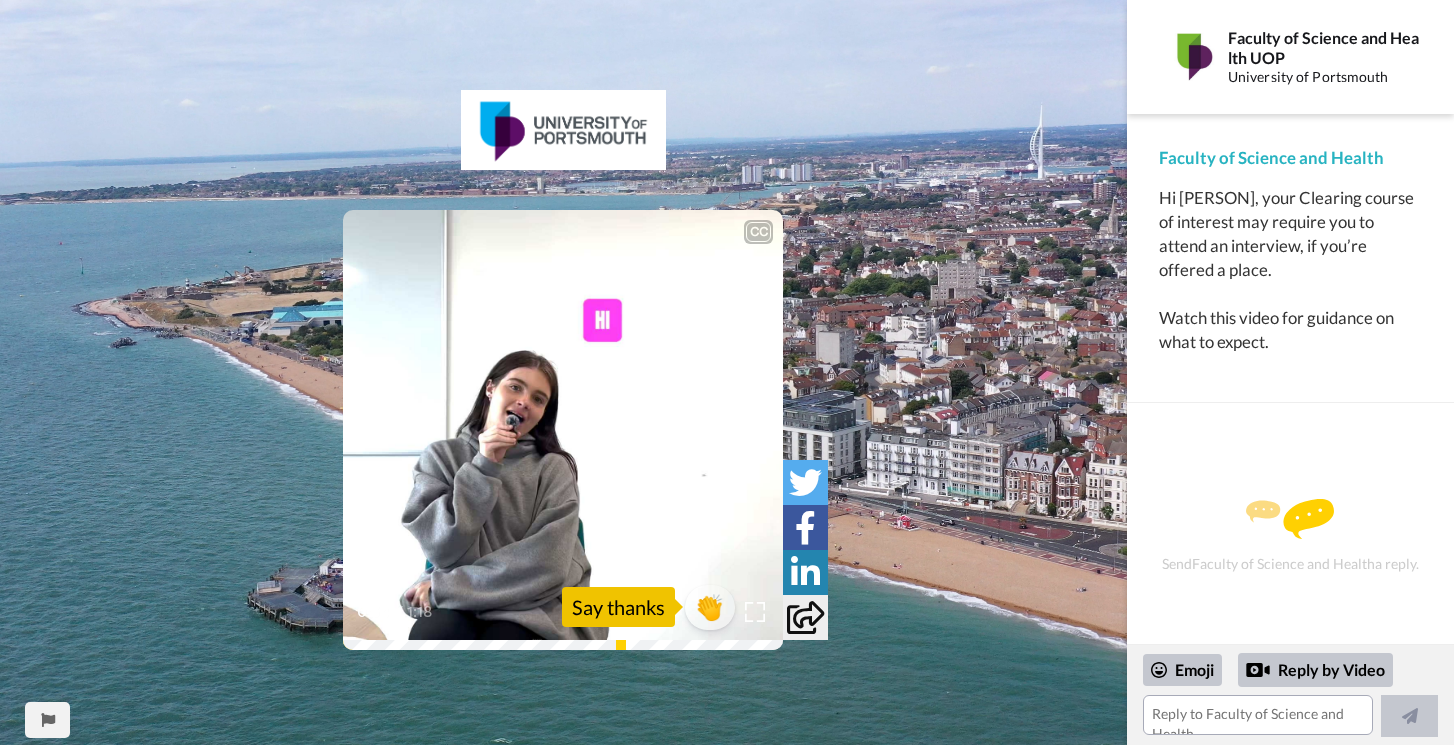 click on "Play/Pause" 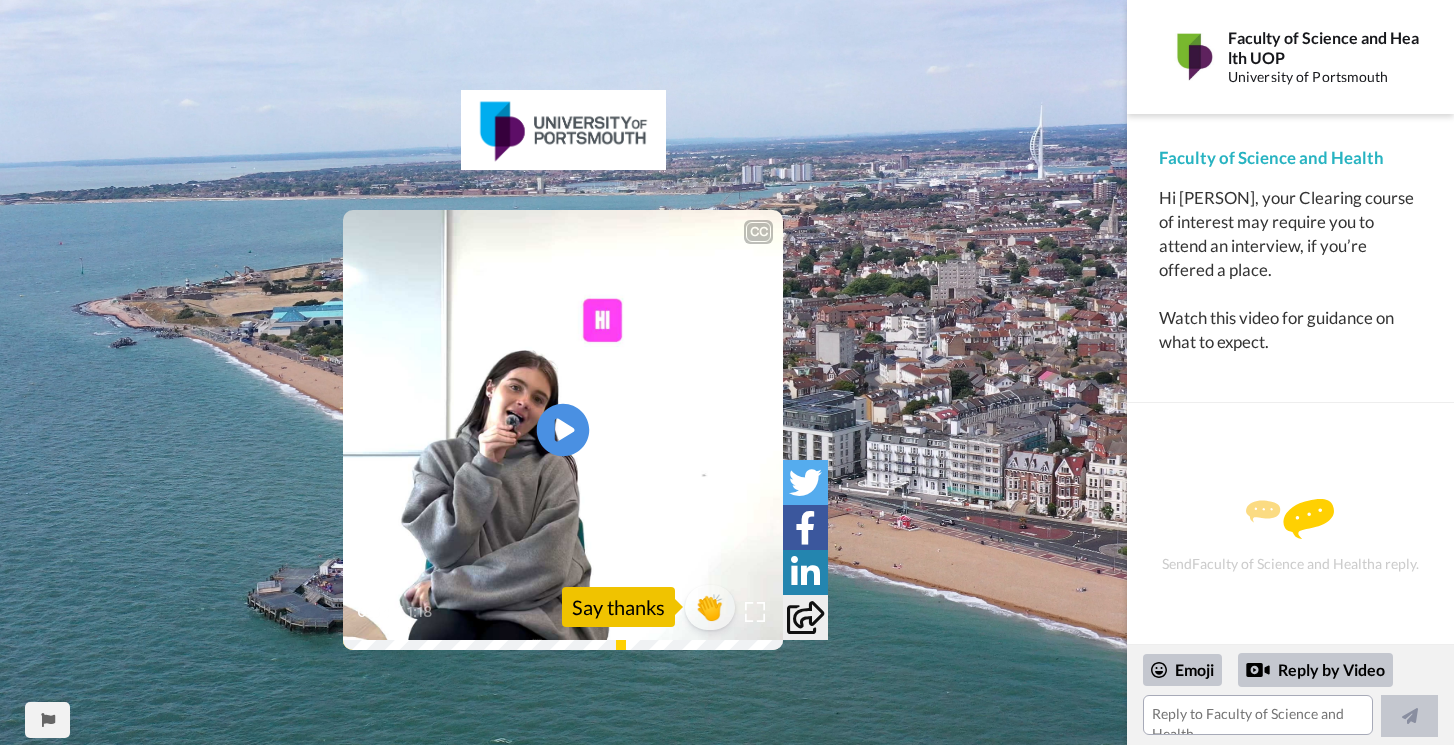 click on "Play/Pause" 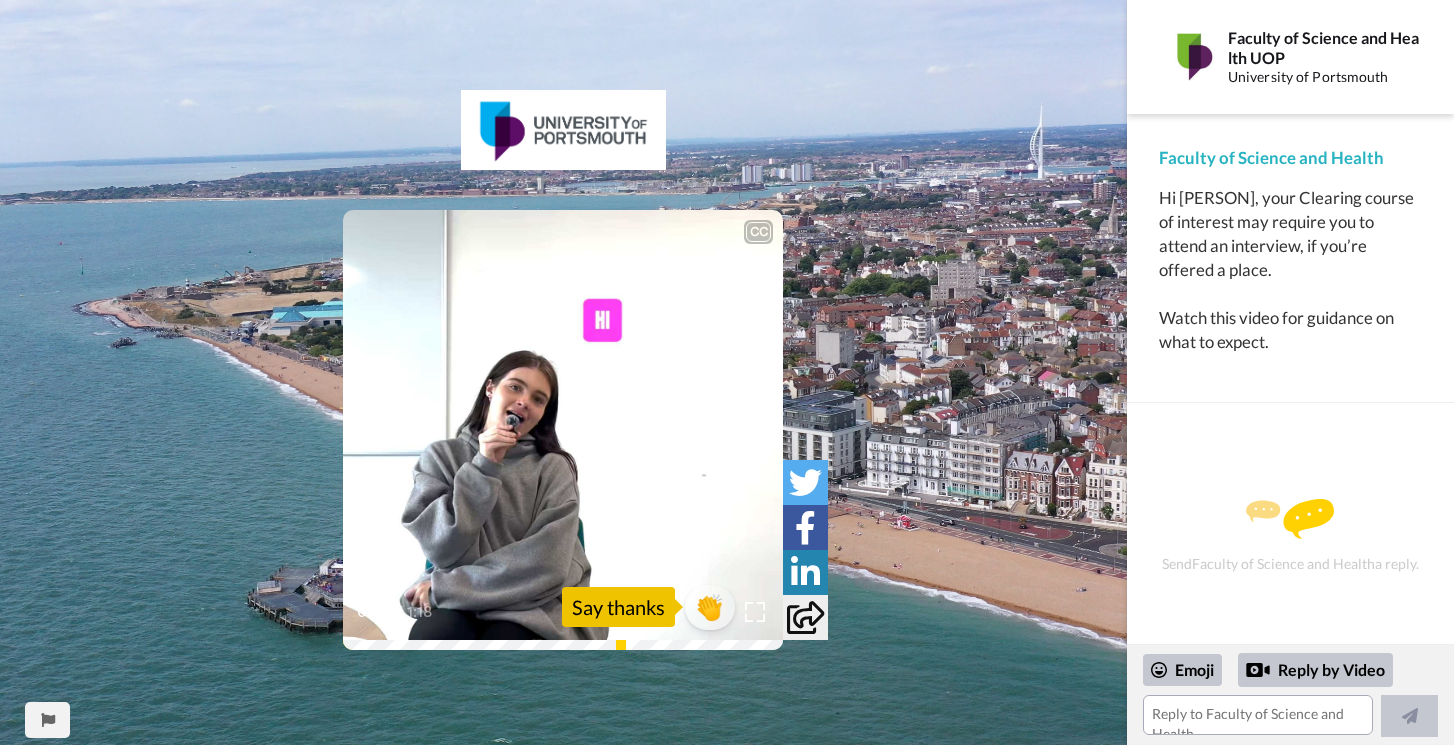 click on "Play/Pause" 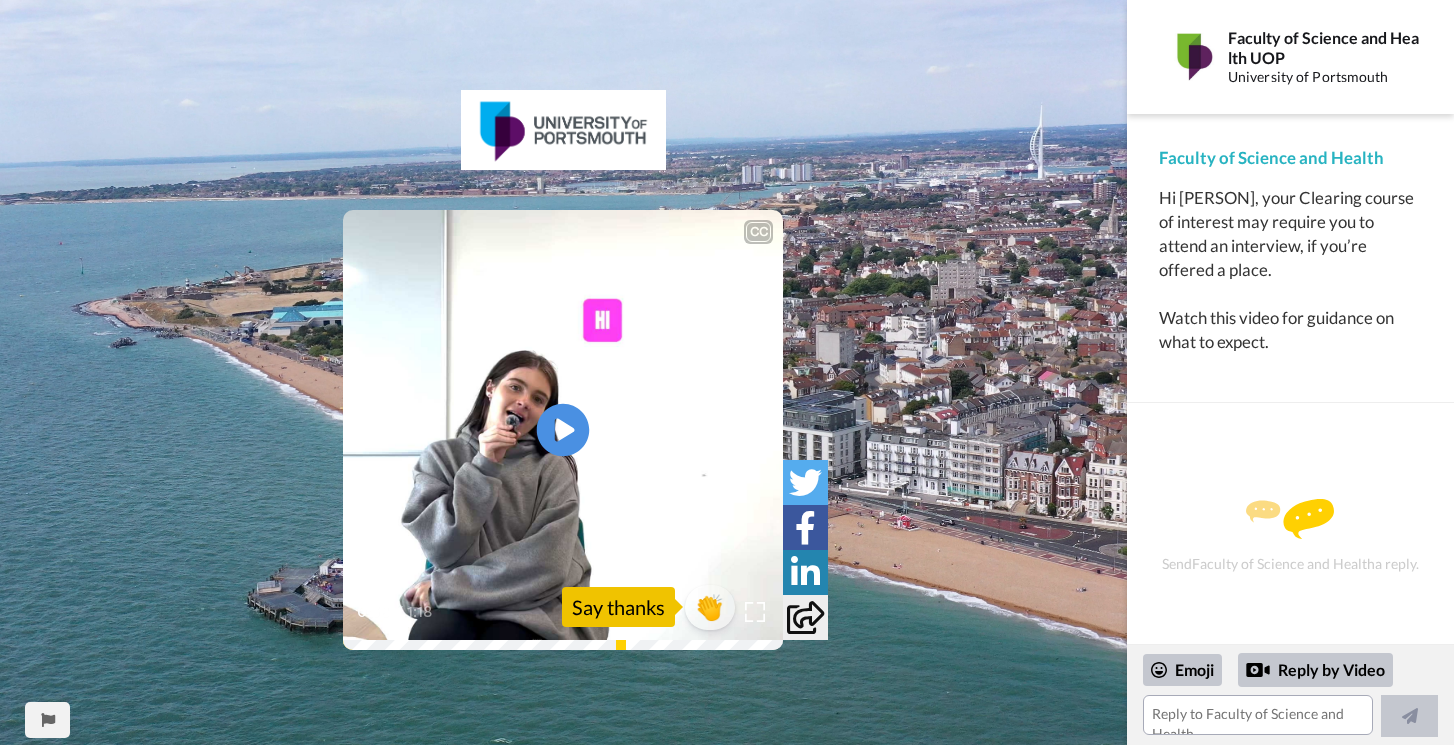 click on "Play/Pause" 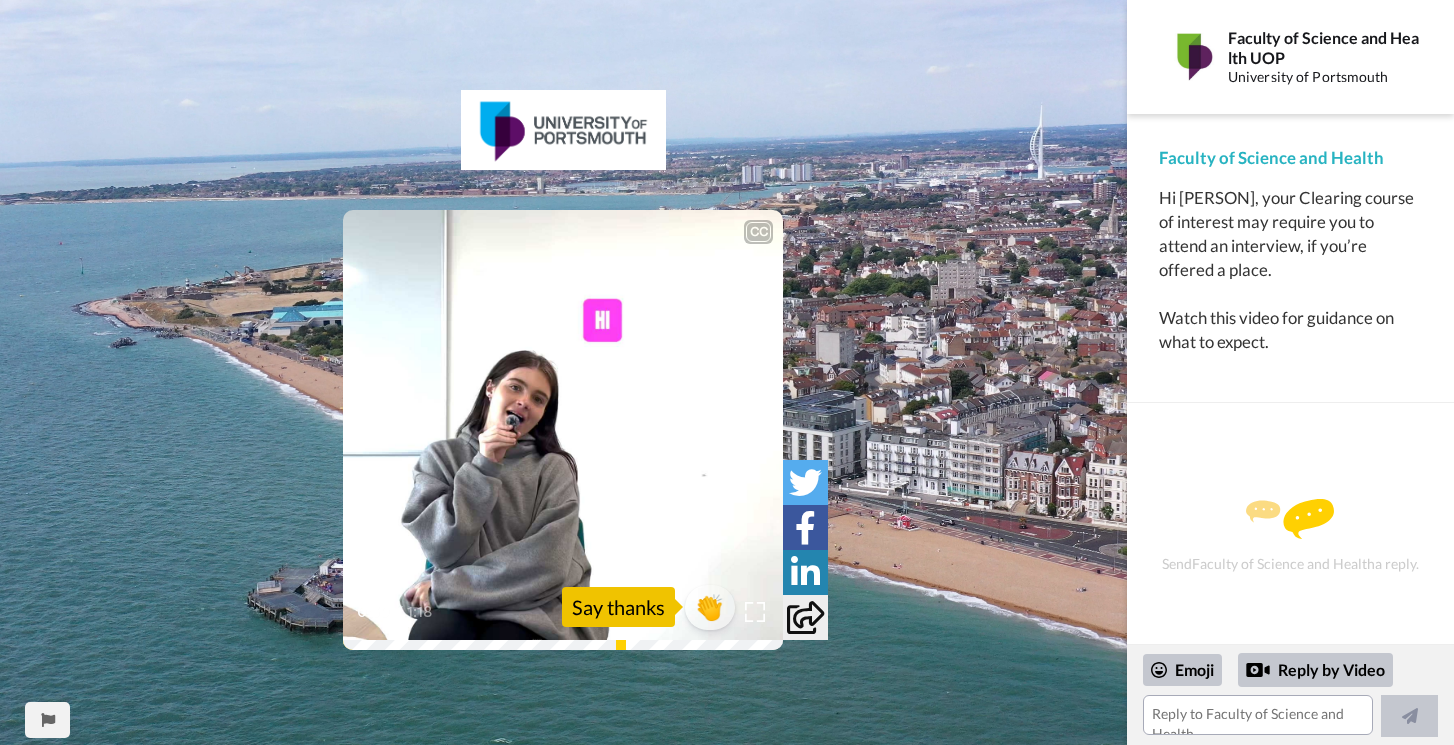 click on "Play/Pause" 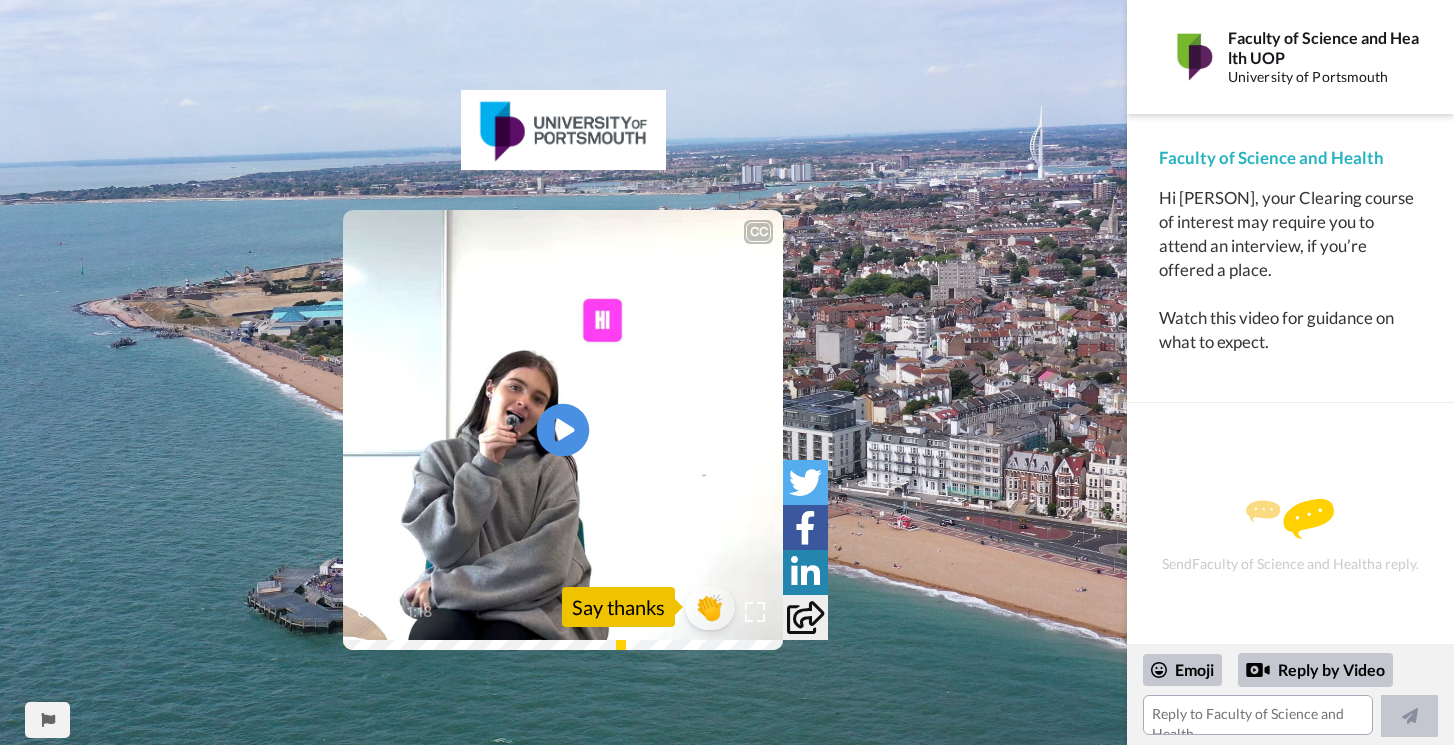 click on "Play/Pause" 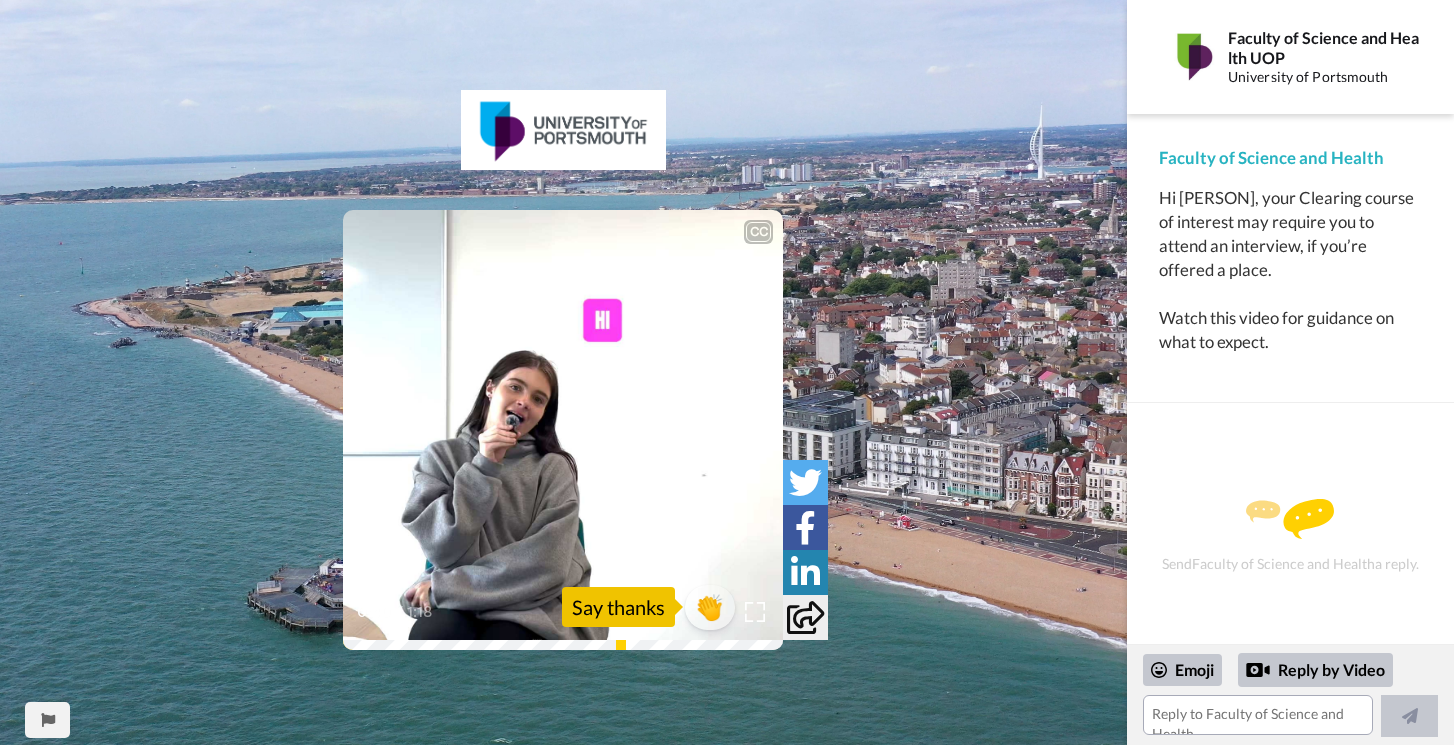 click on "Play/Pause" 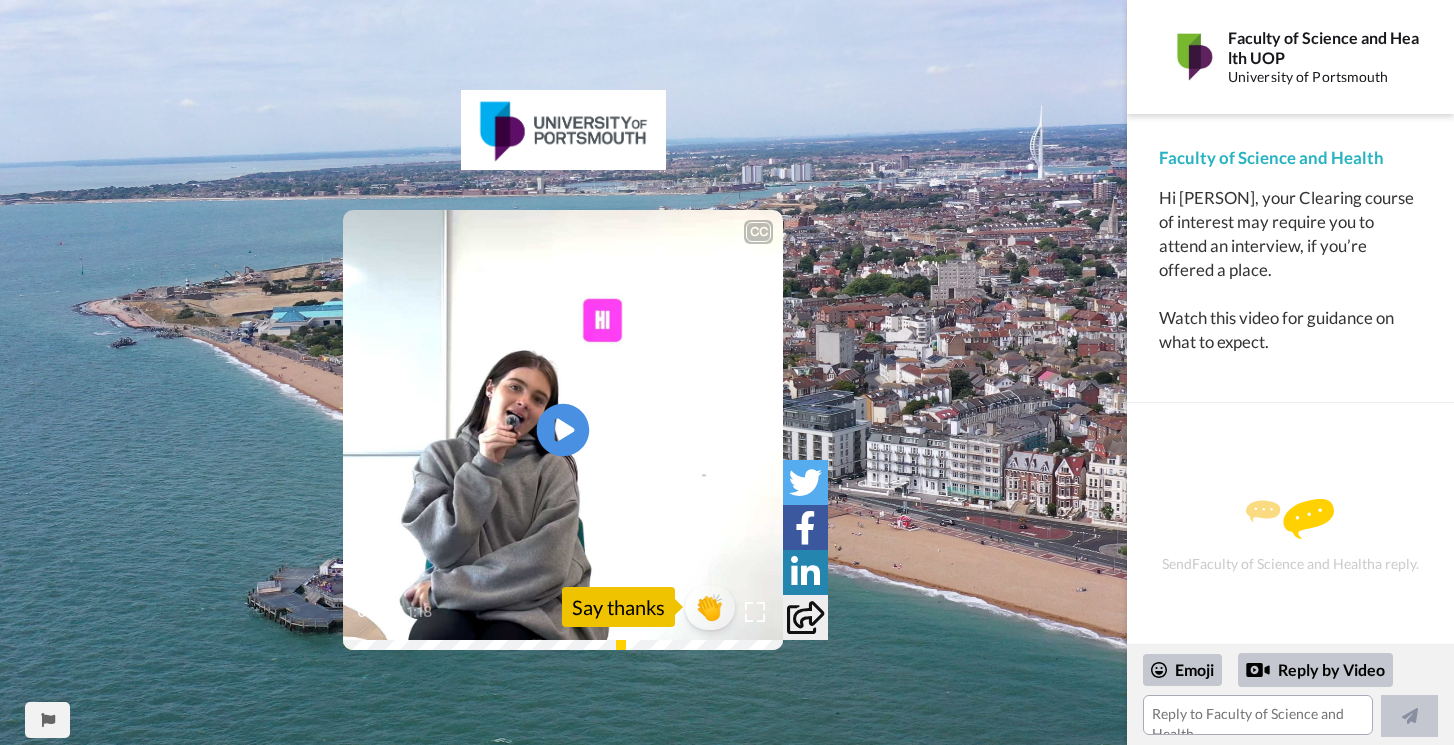 click on "Play/Pause" 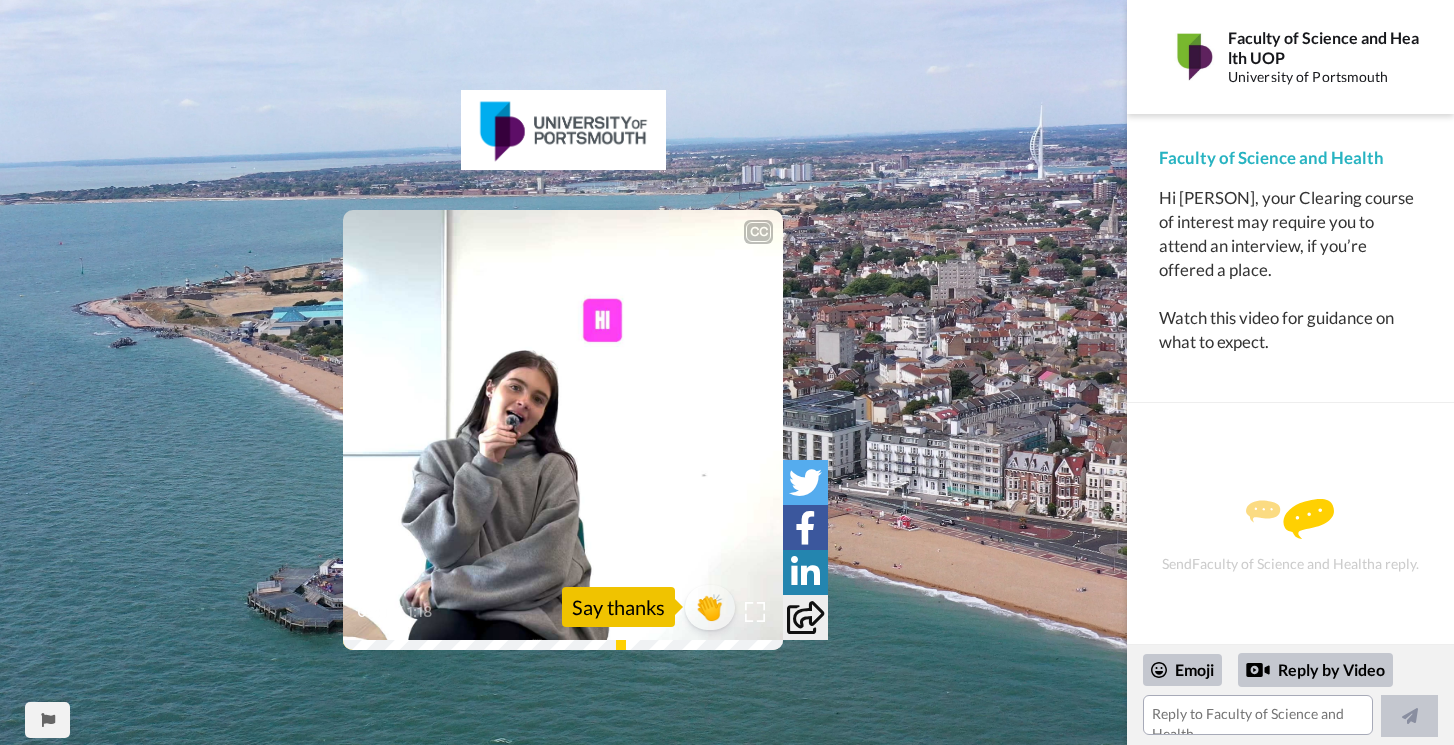 click on "Play/Pause" 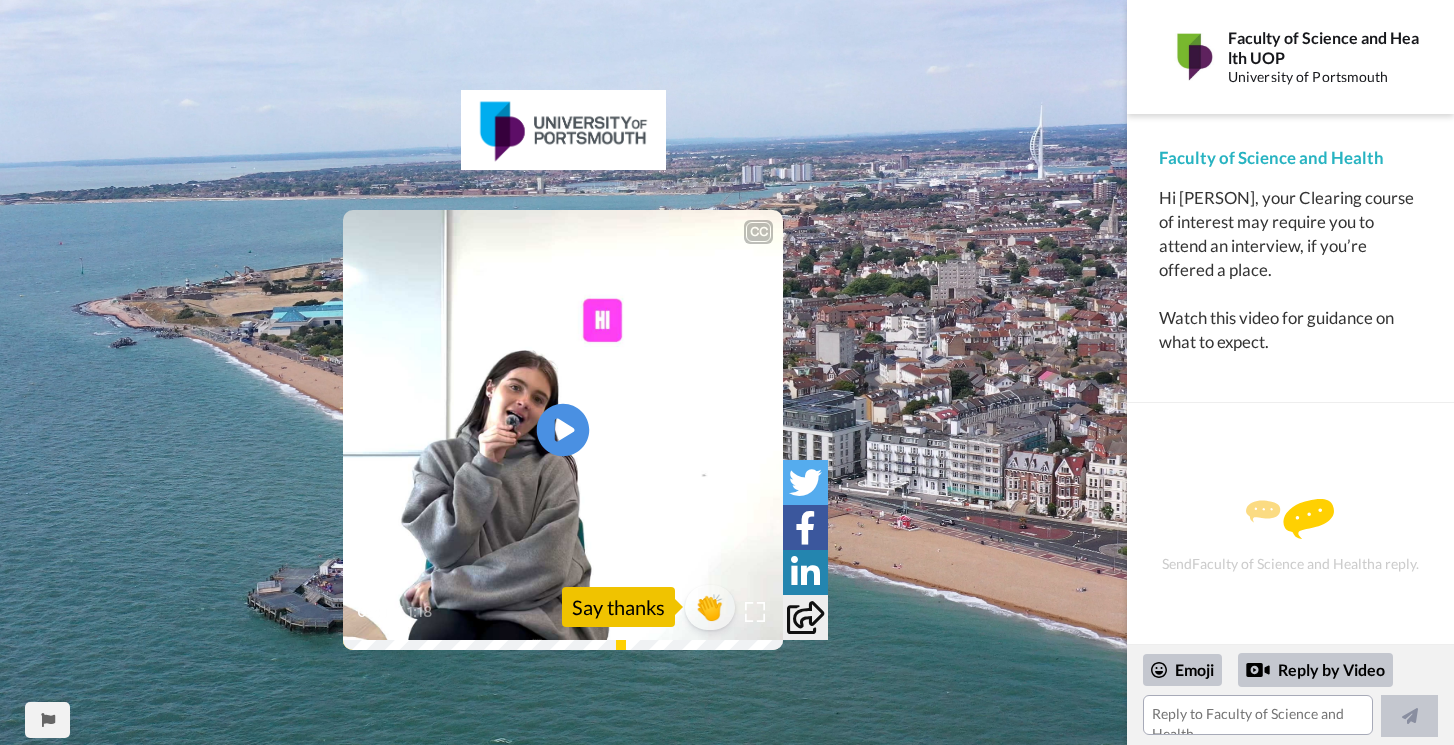 click 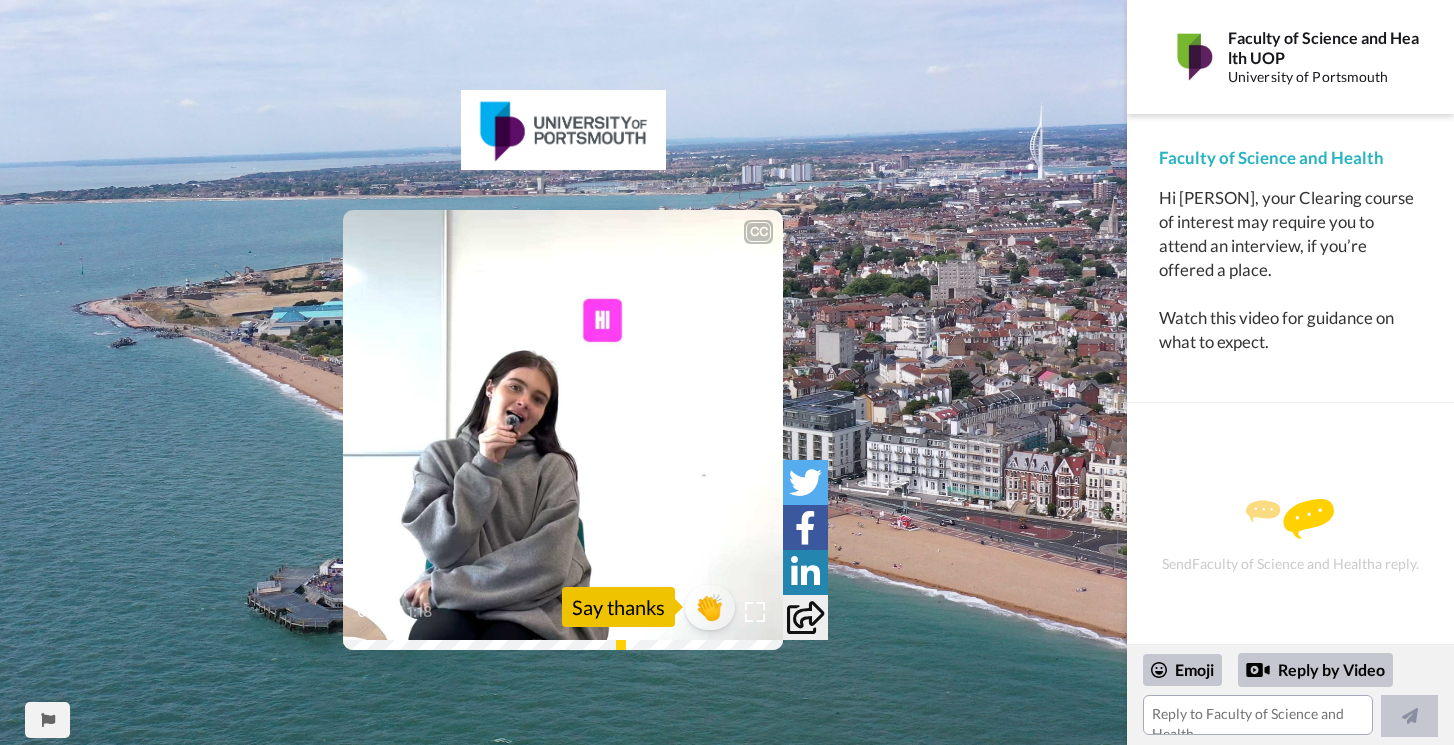 click 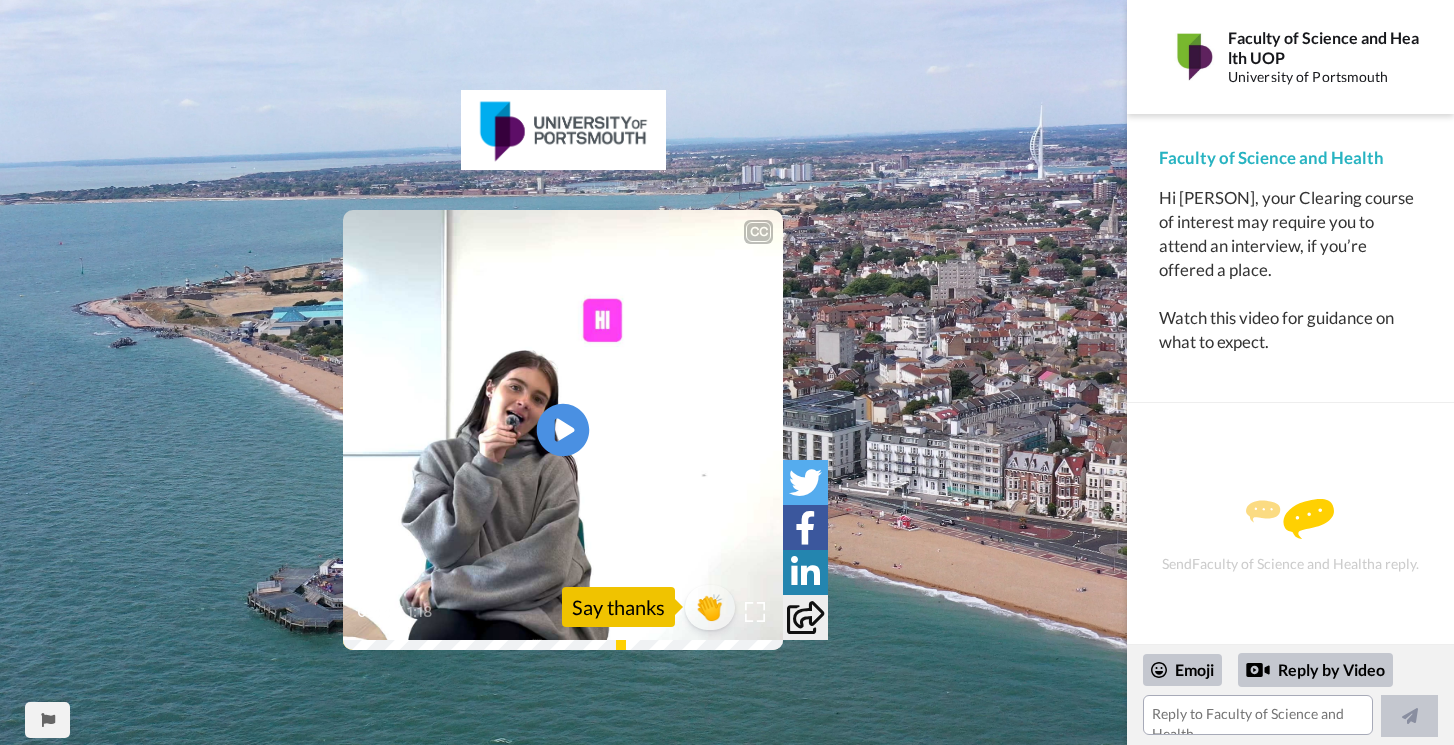 click 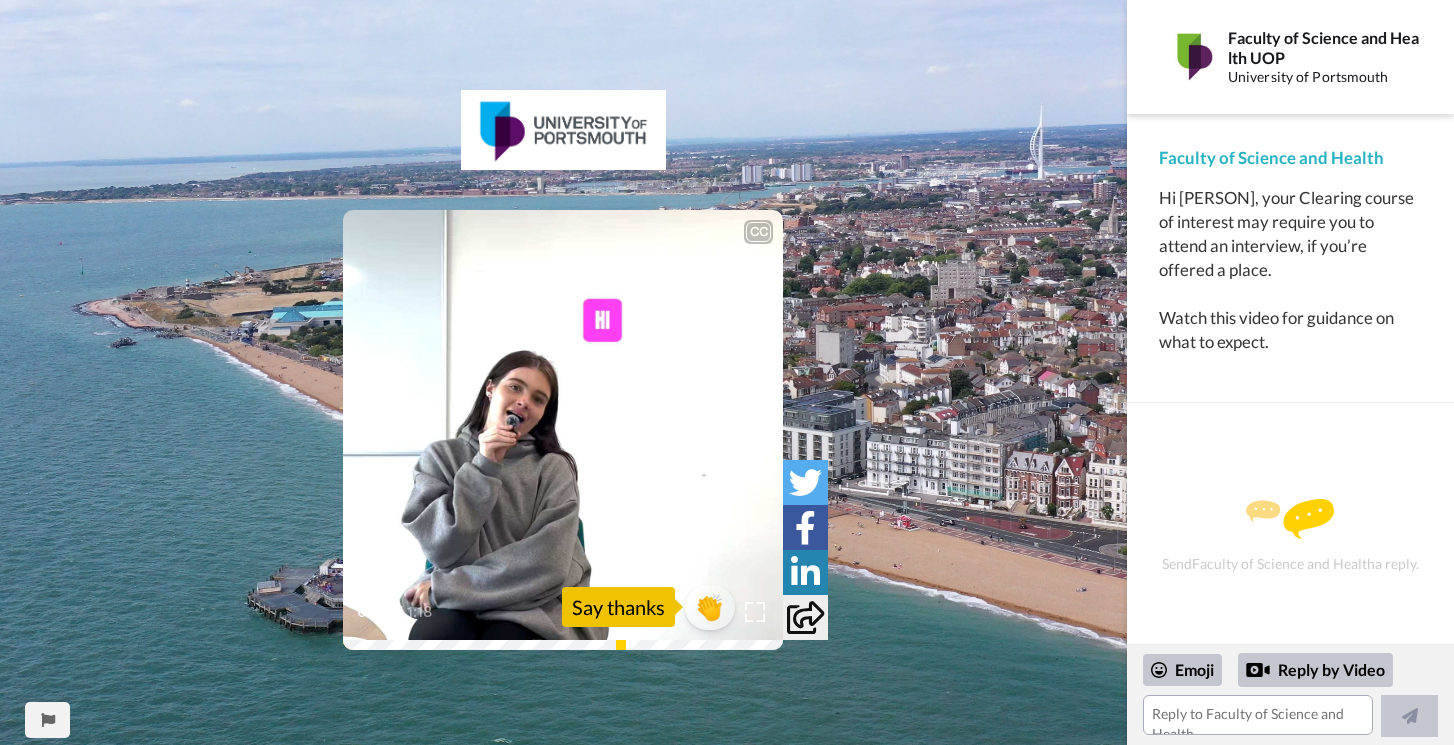 click 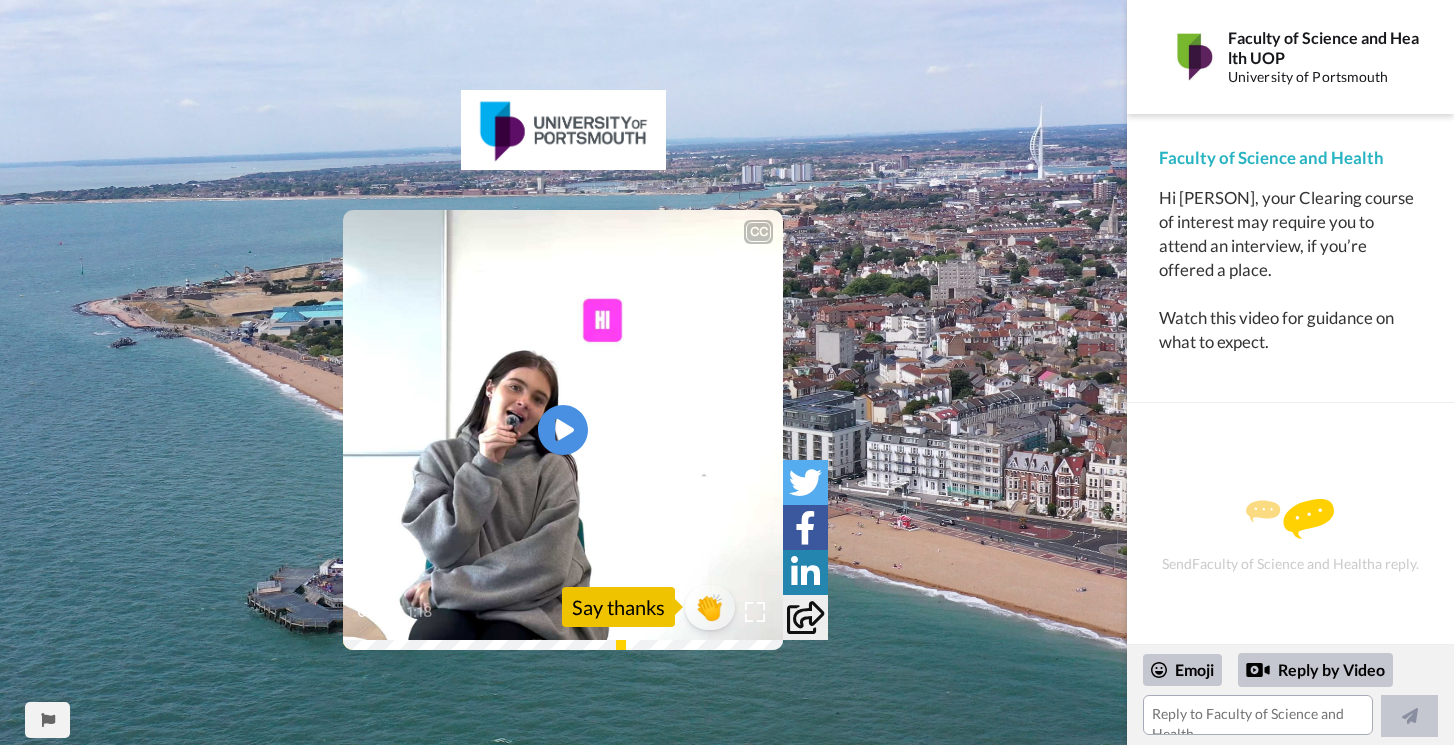 click on "0:42 / 1:18" at bounding box center [563, 619] 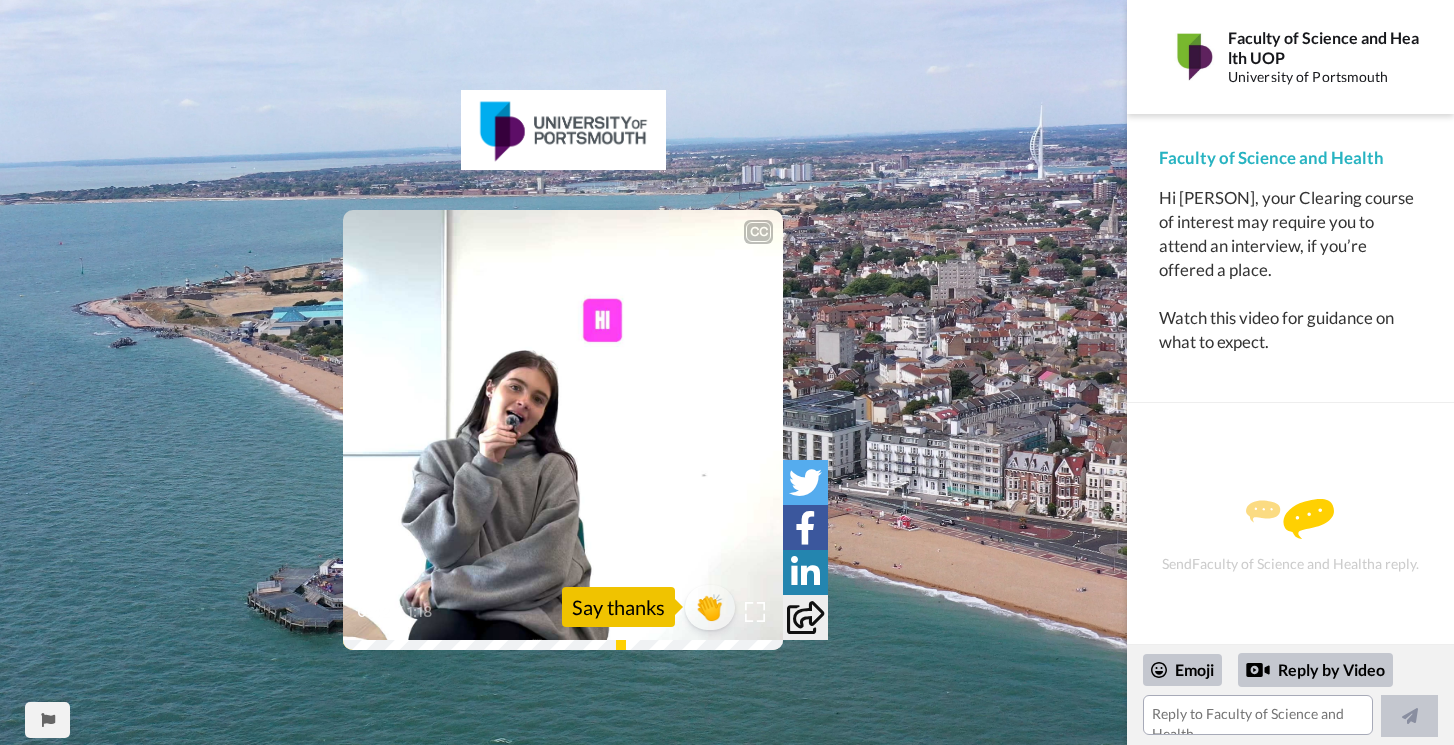 click at bounding box center (563, 430) 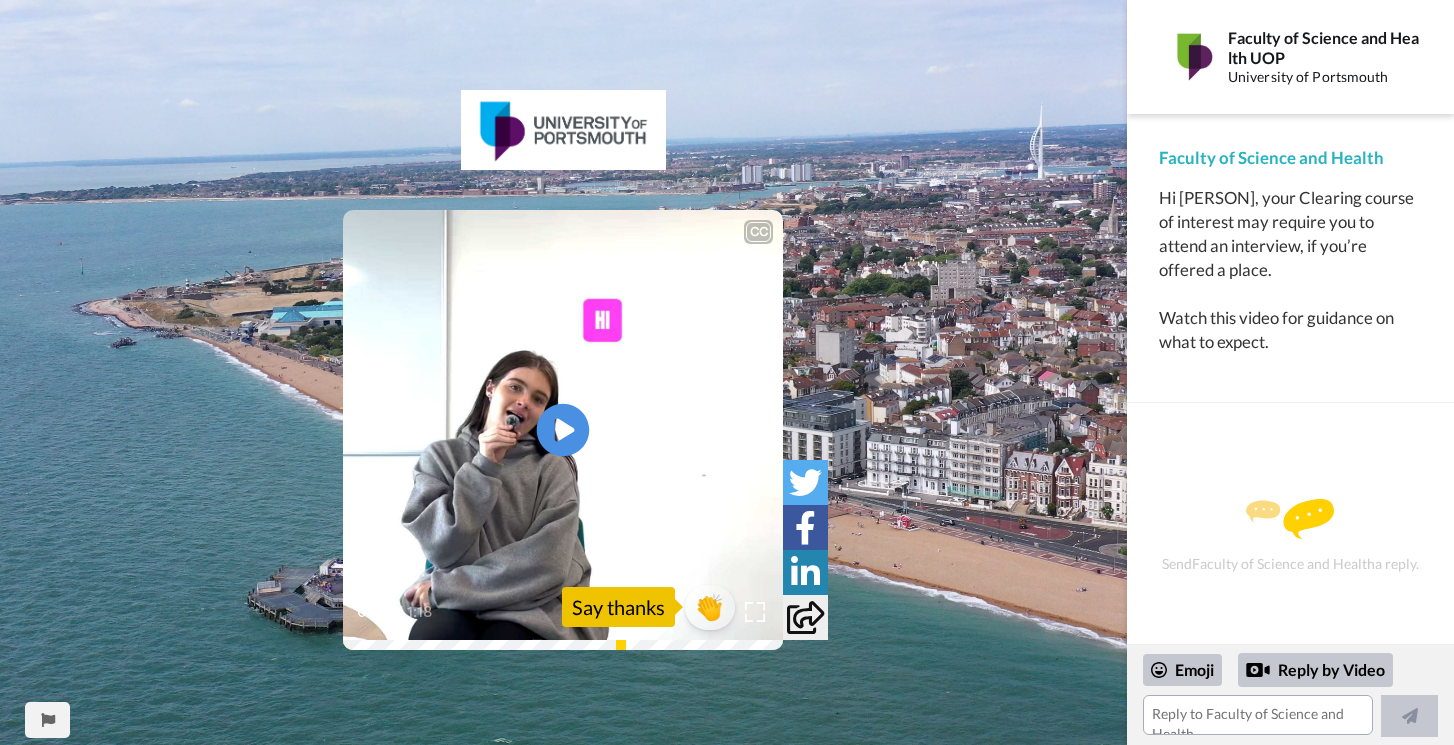 click 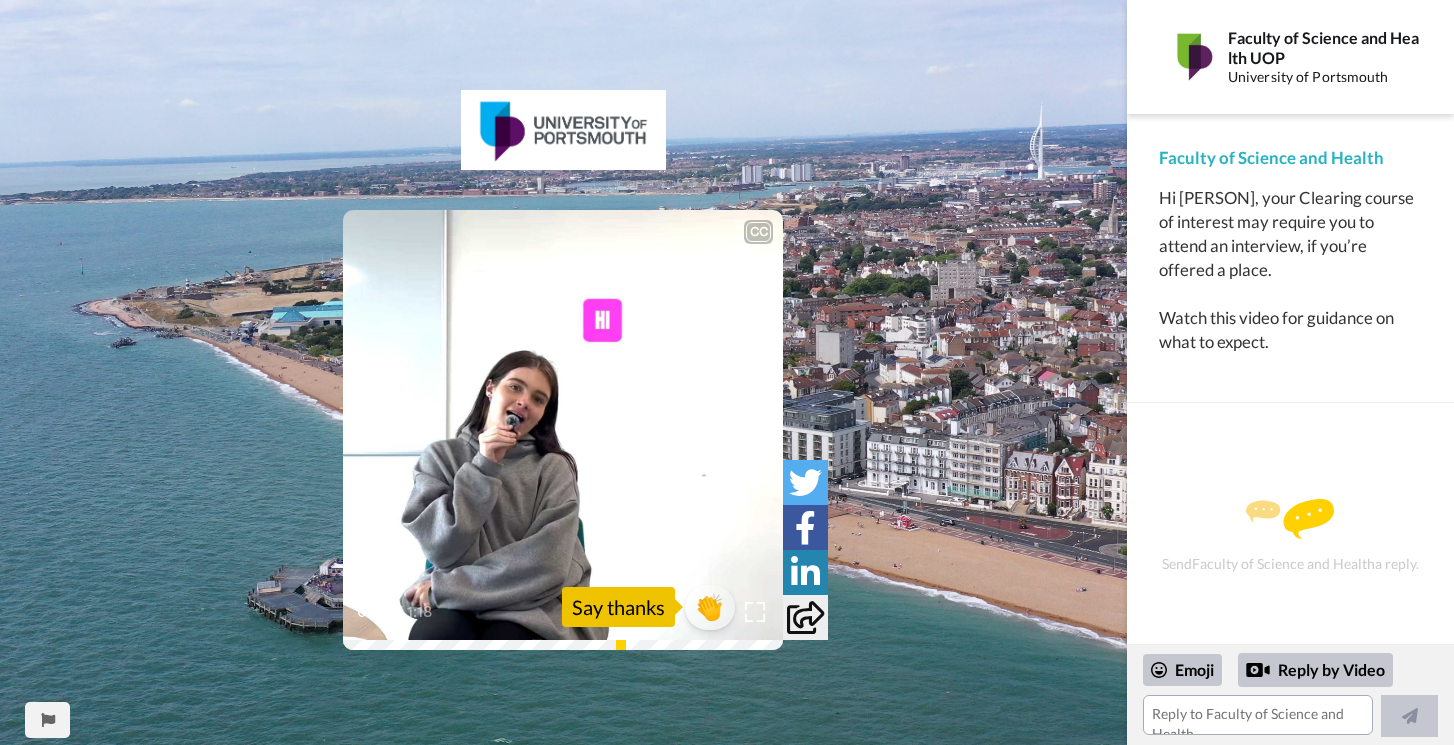 click 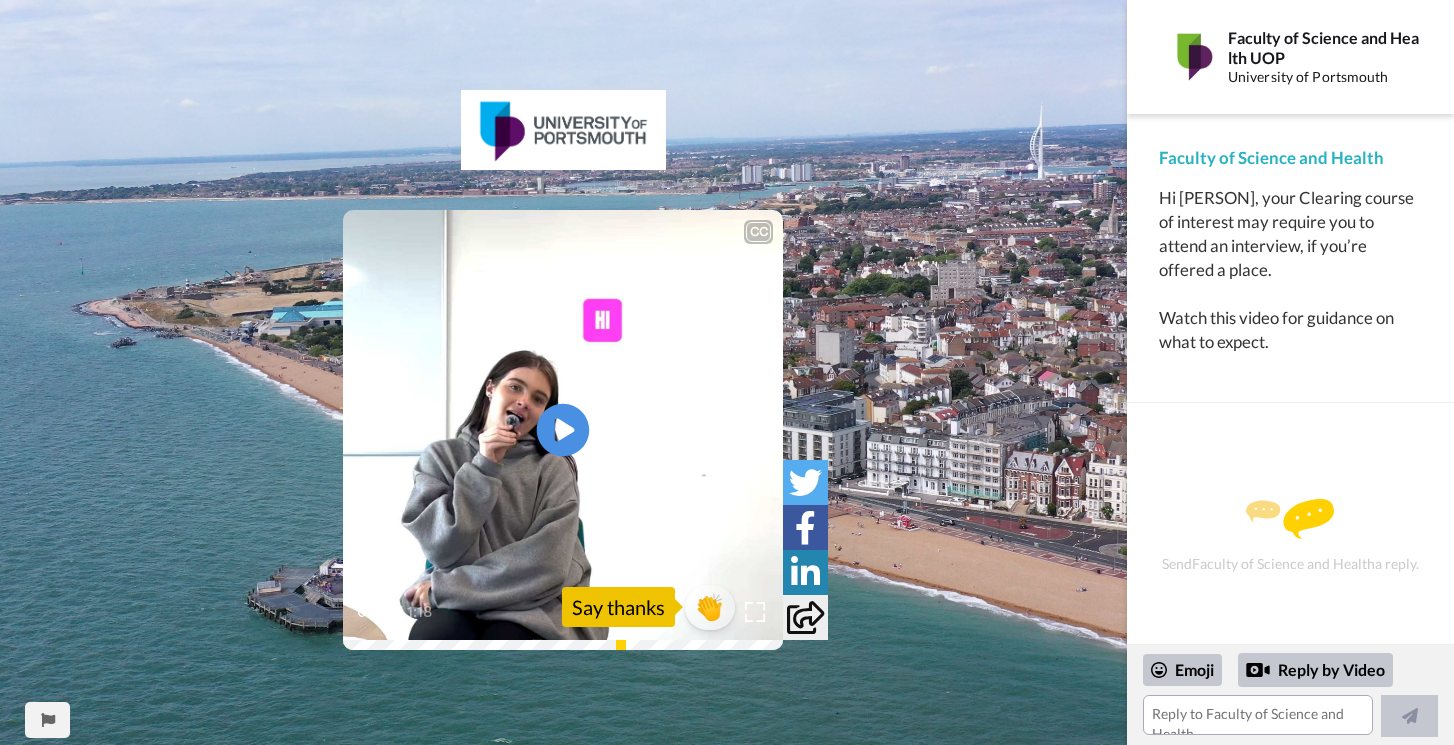 click on "Play/Pause" 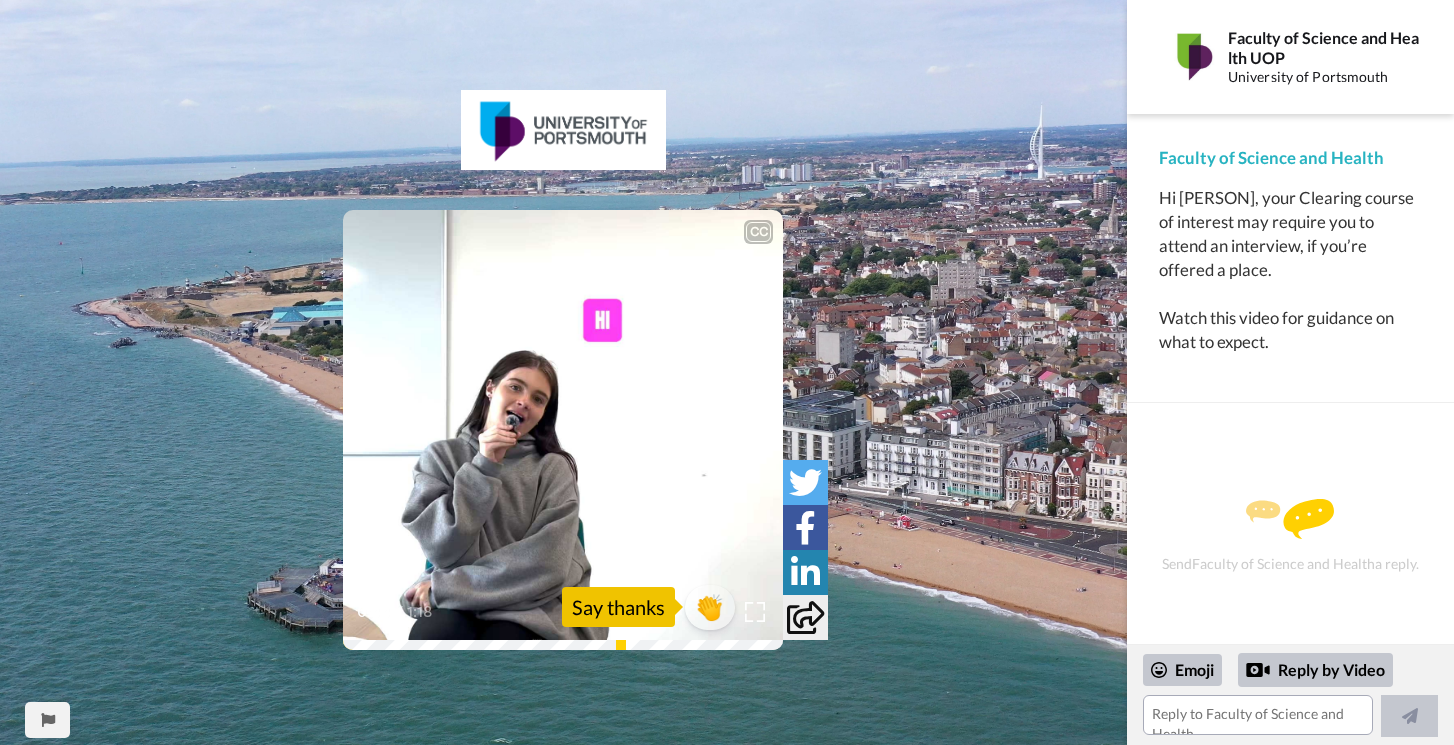 click on "Play/Pause" 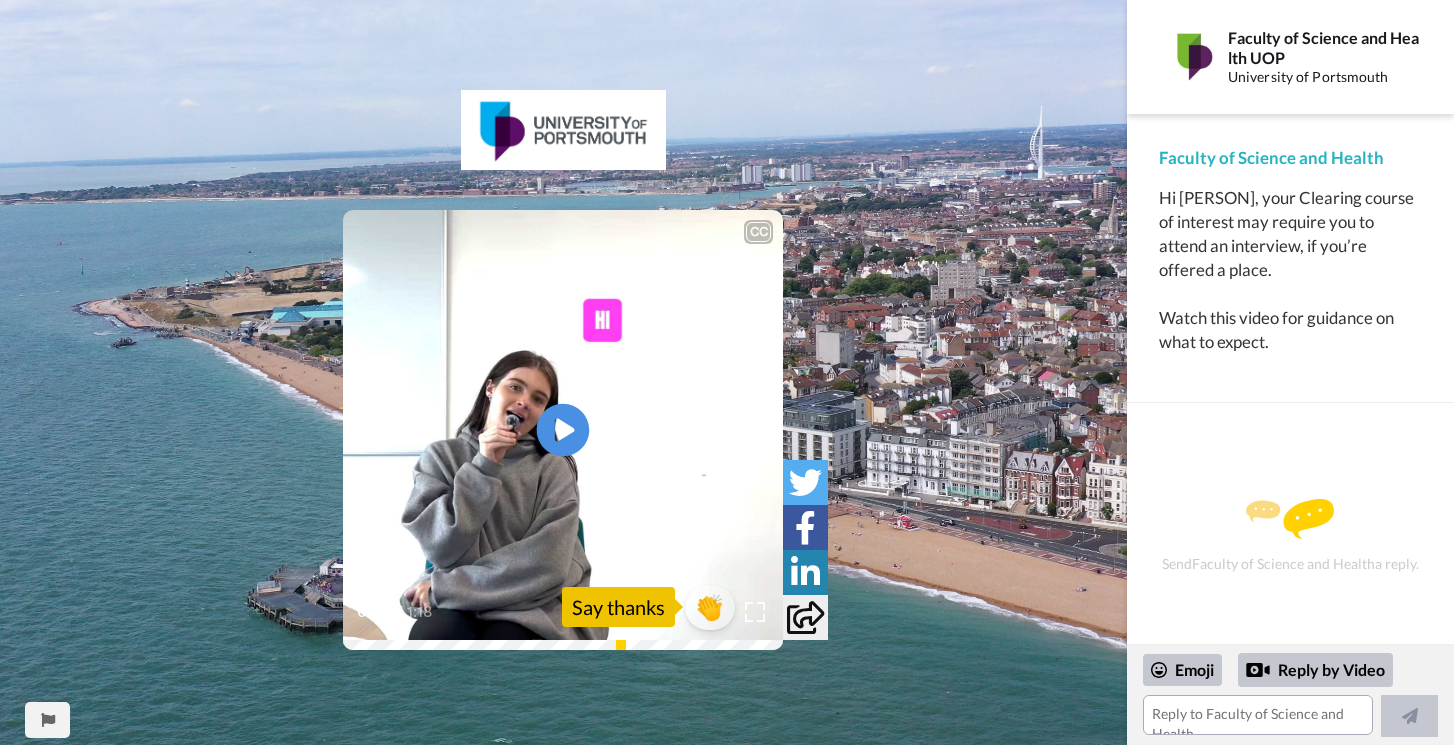 click 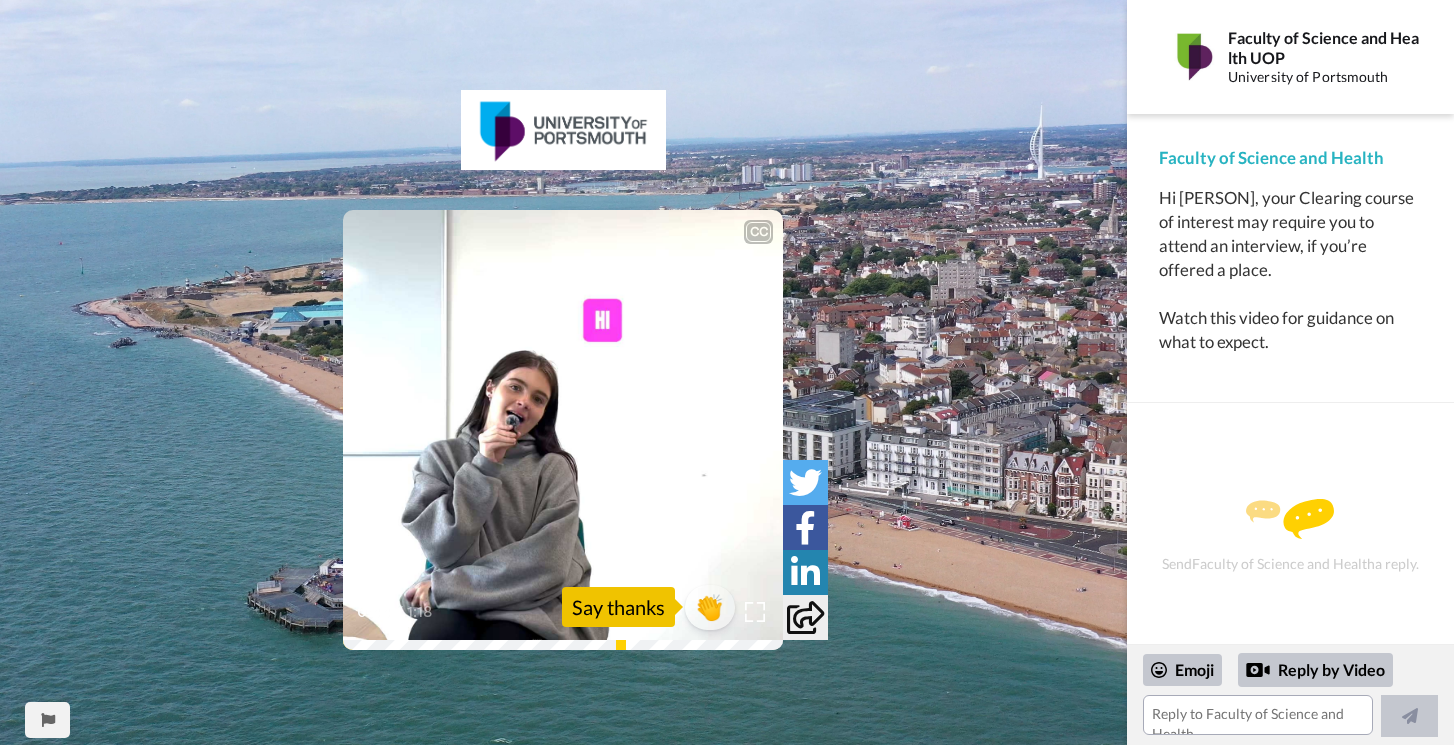 click 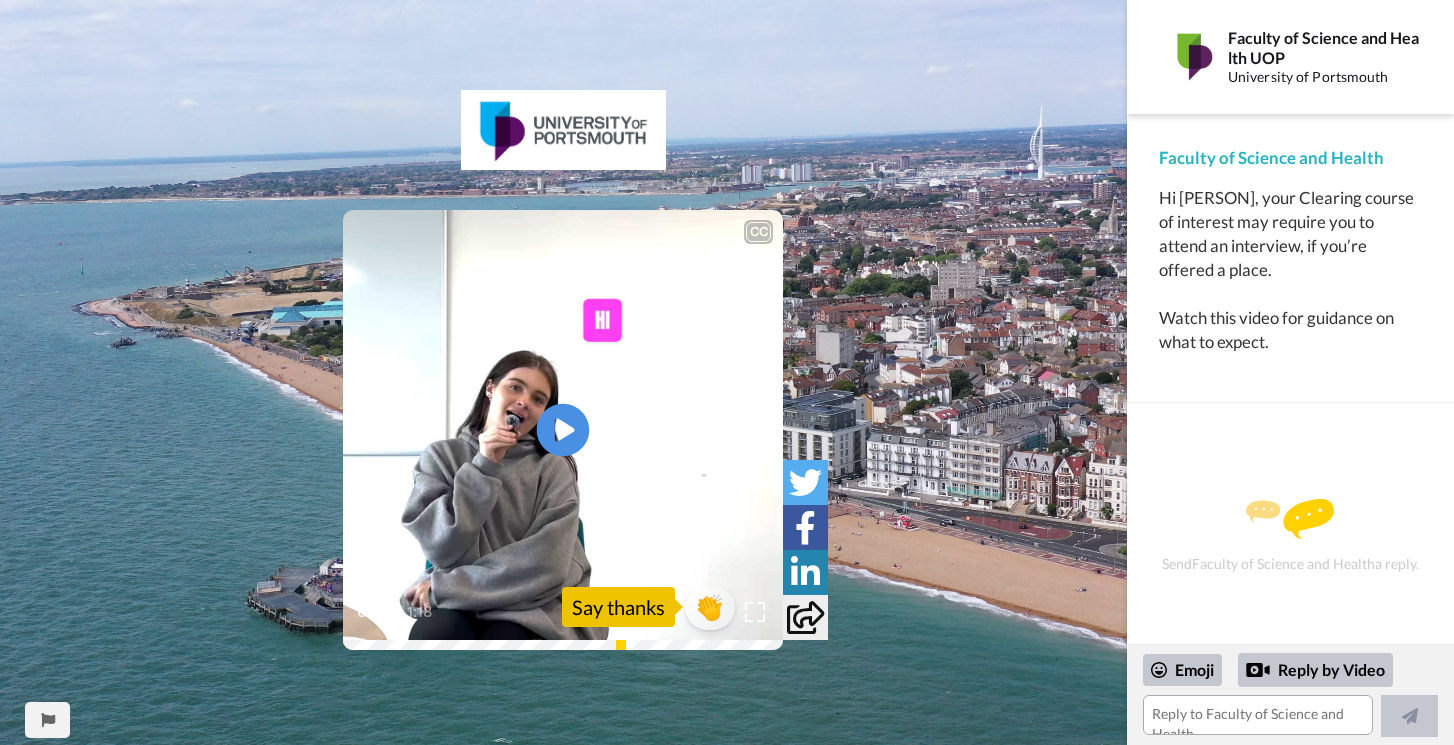 click 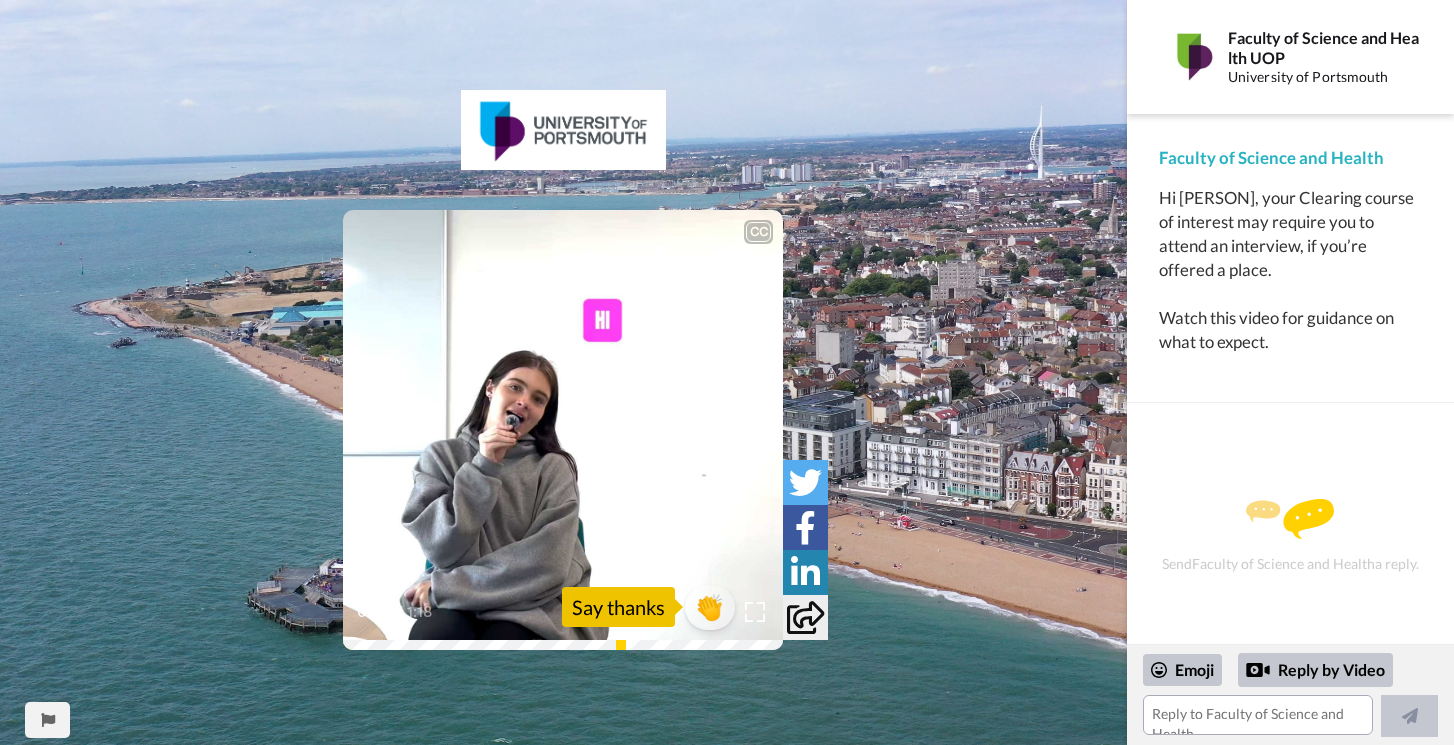 click at bounding box center (563, 430) 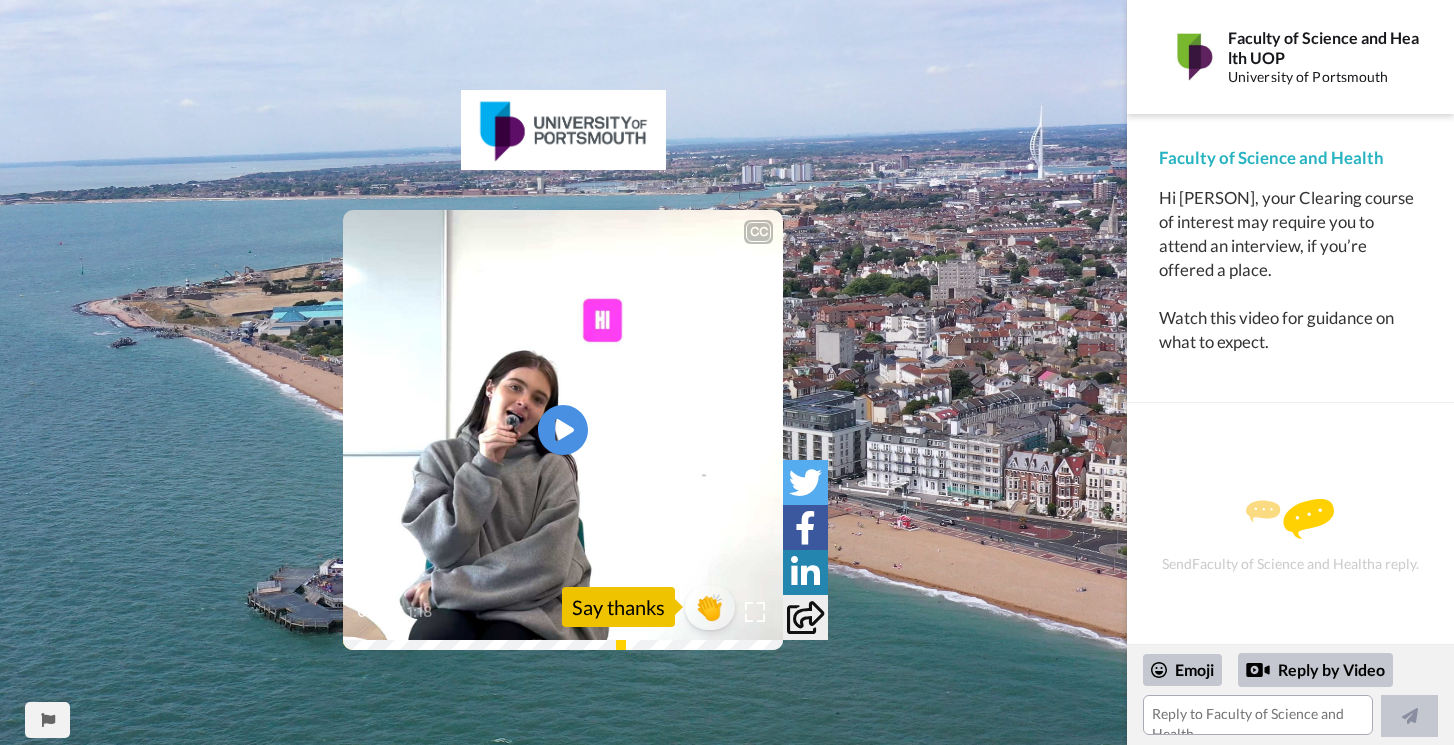 click at bounding box center [563, 430] 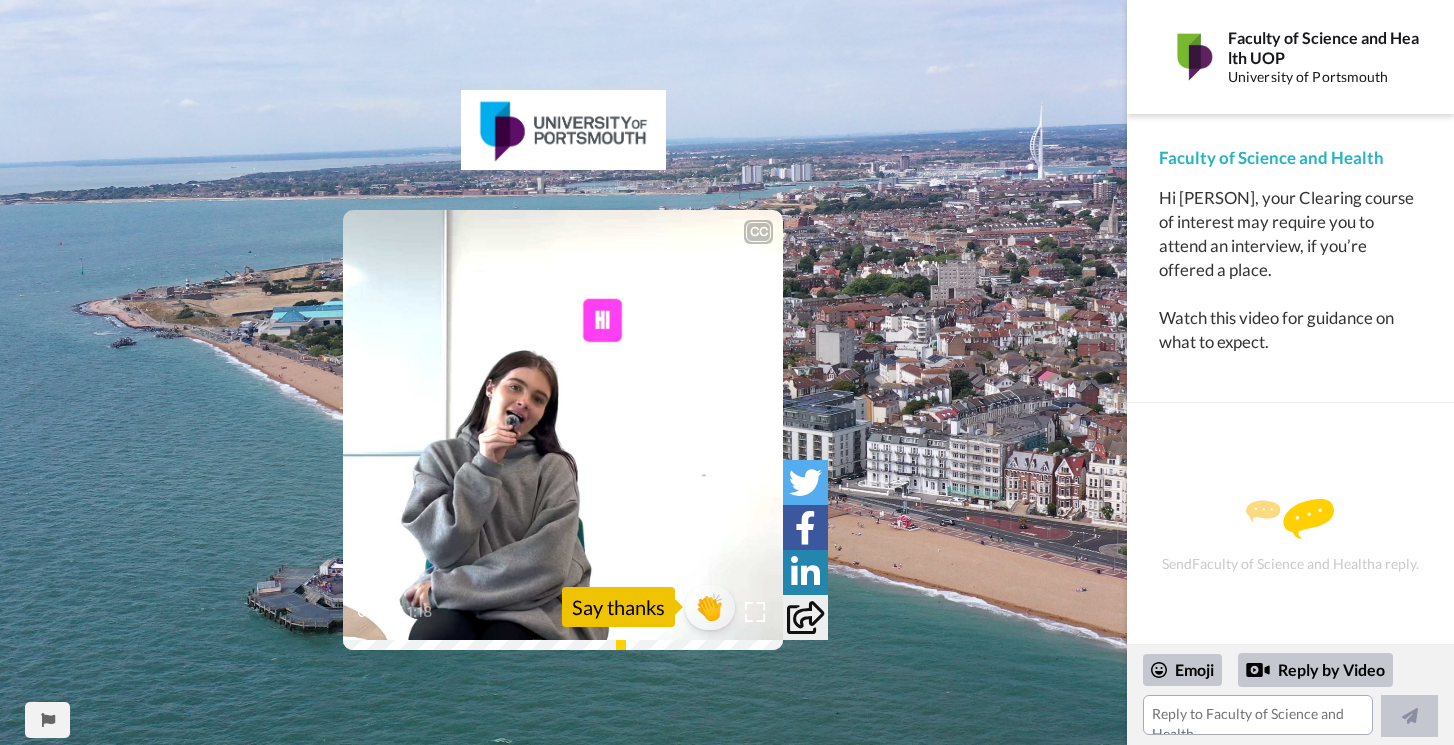 click at bounding box center [563, 430] 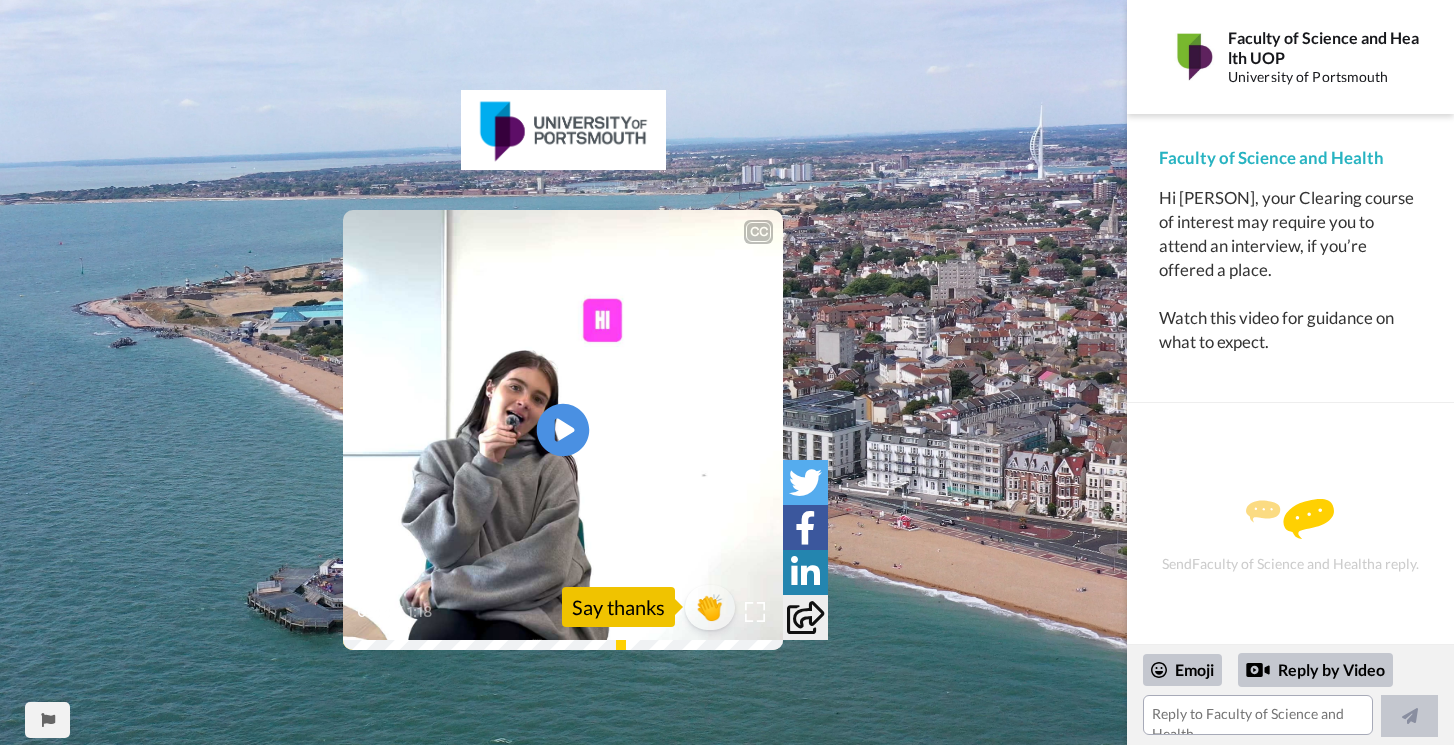 click 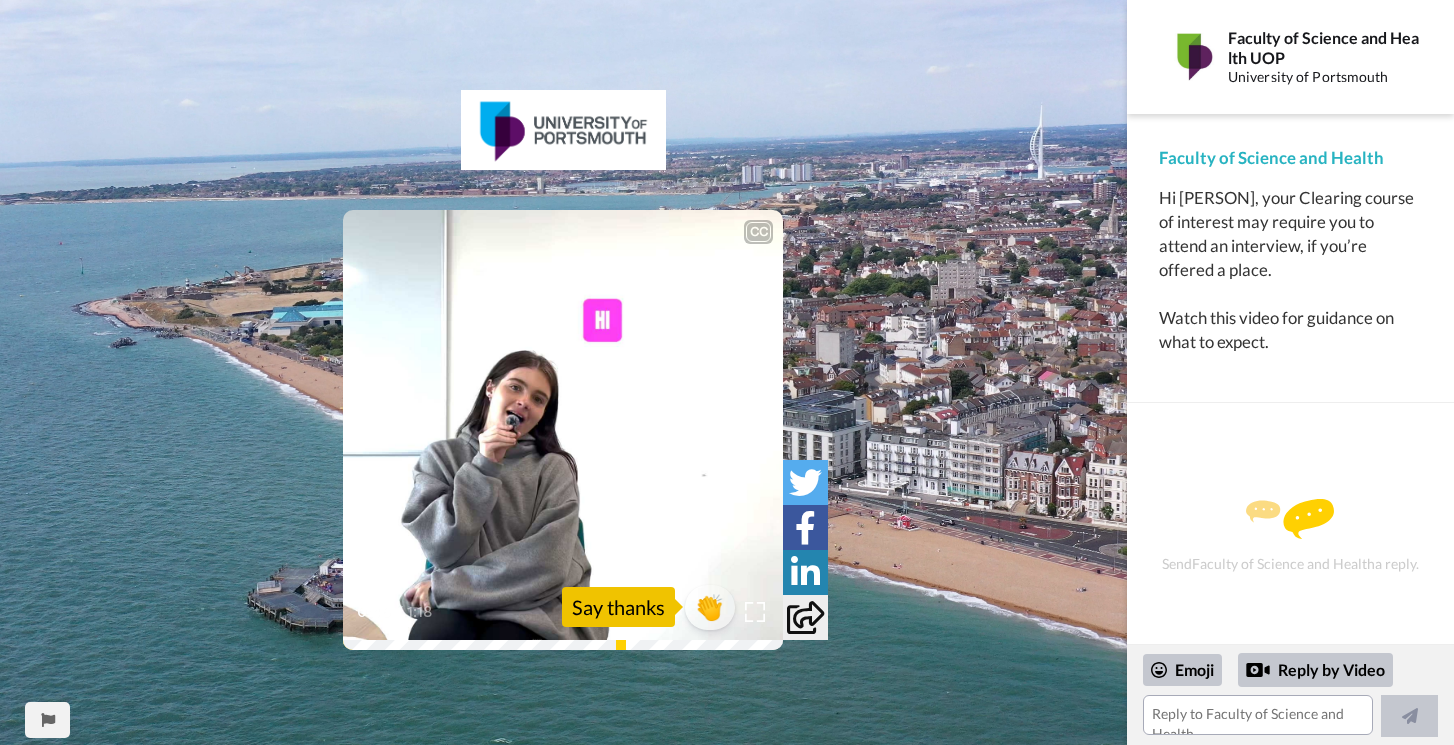 click on "Play/Pause" 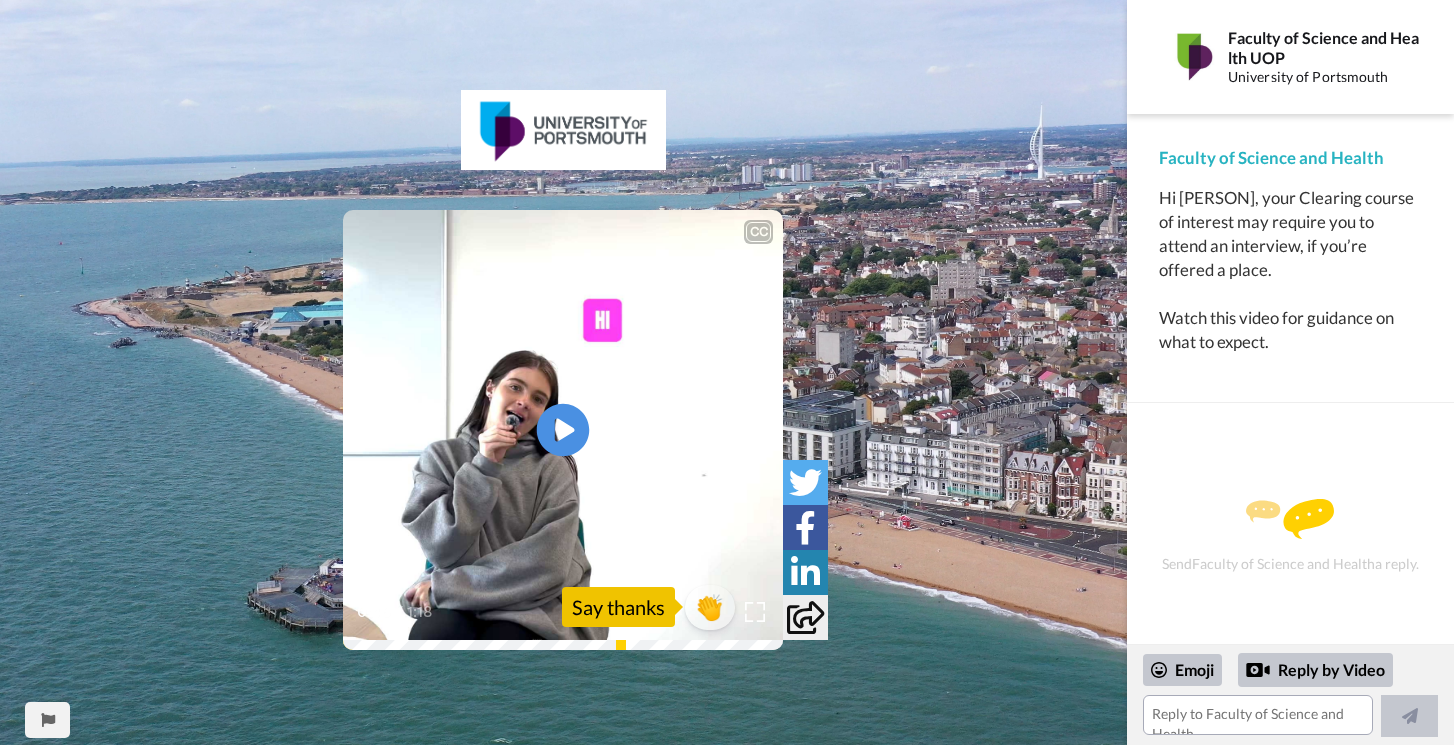 click on "Play/Pause" 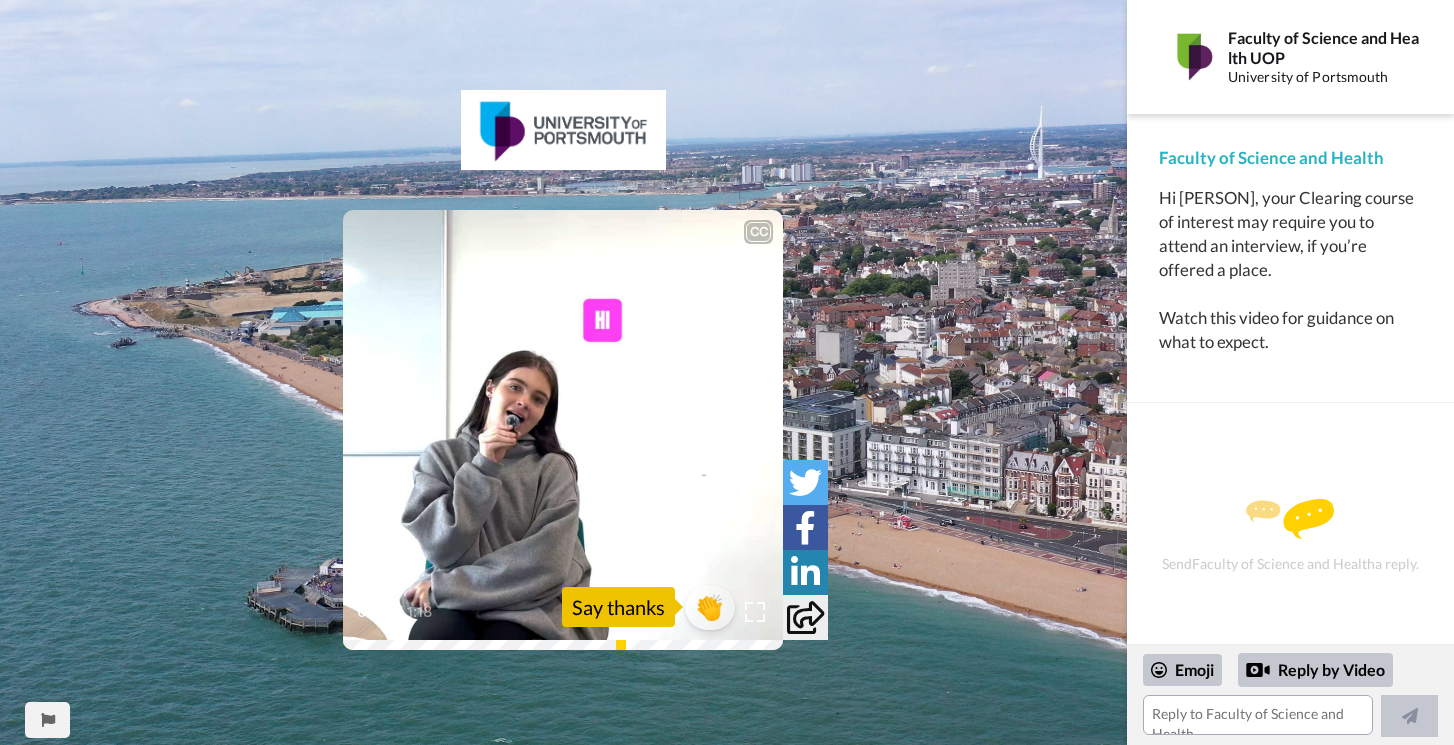 click on "Play/Pause" 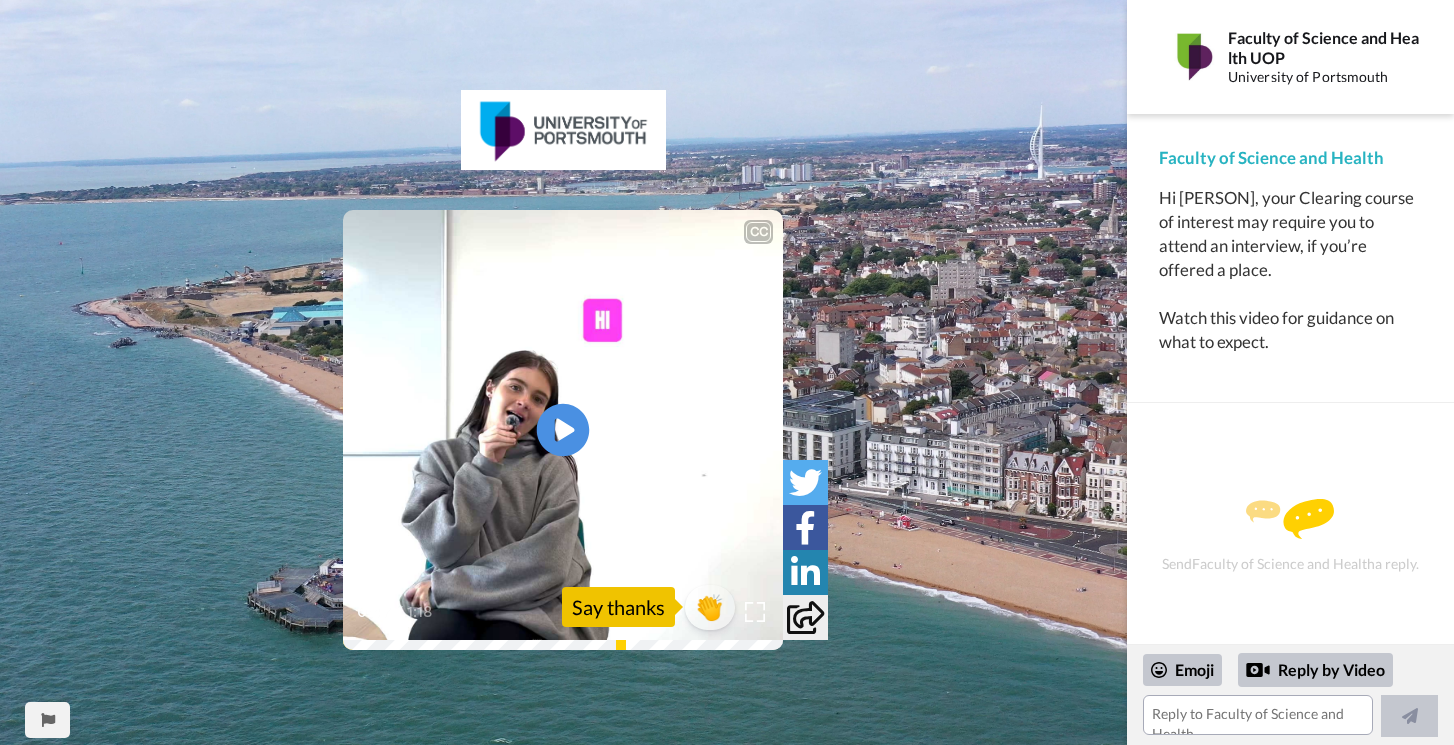 click 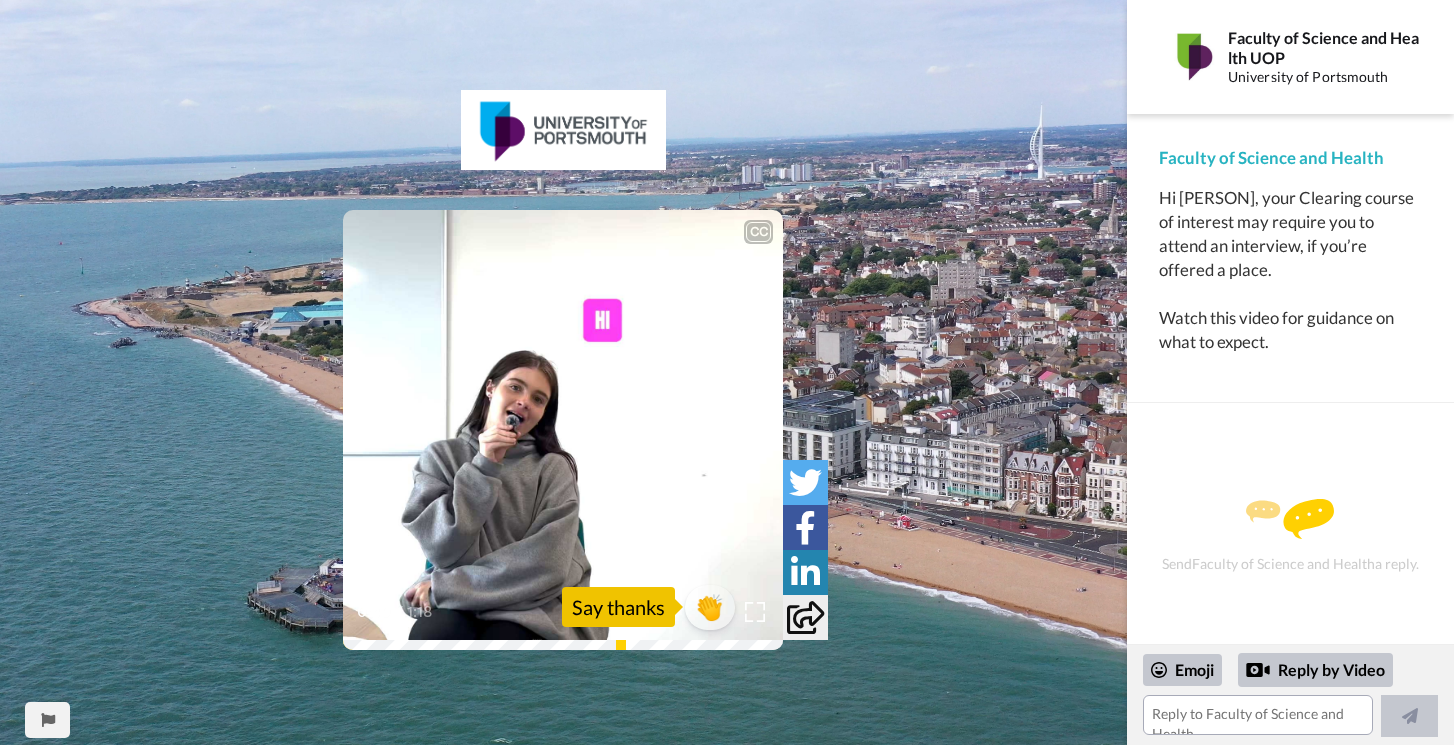 click 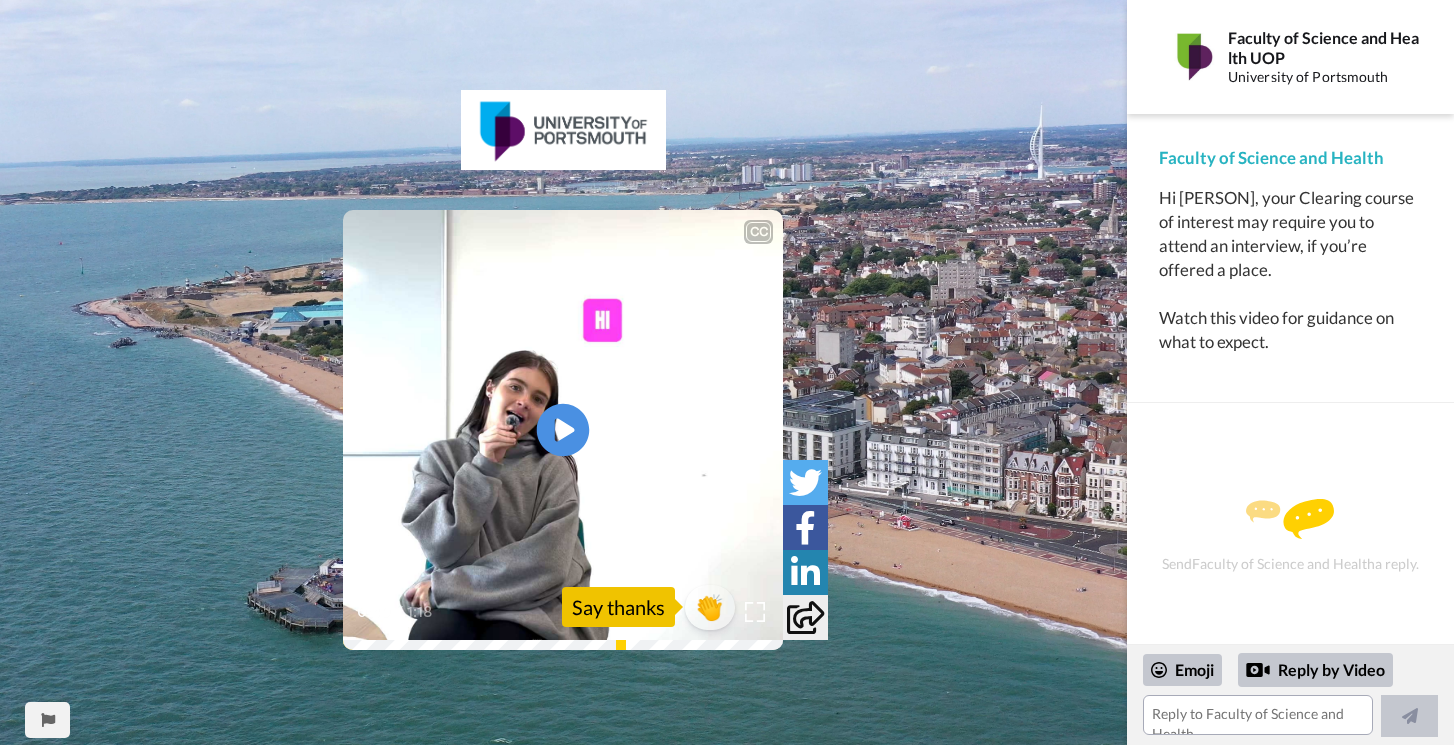 click 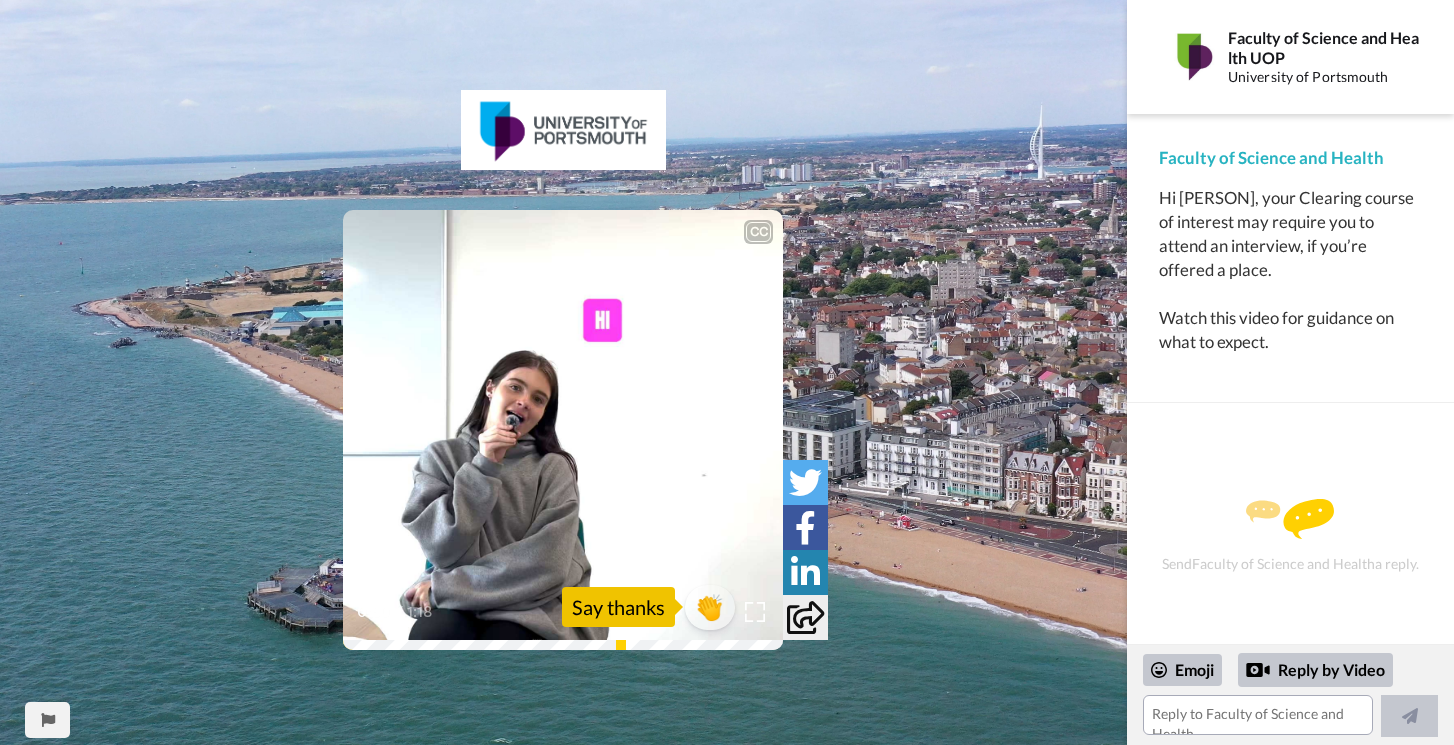 click 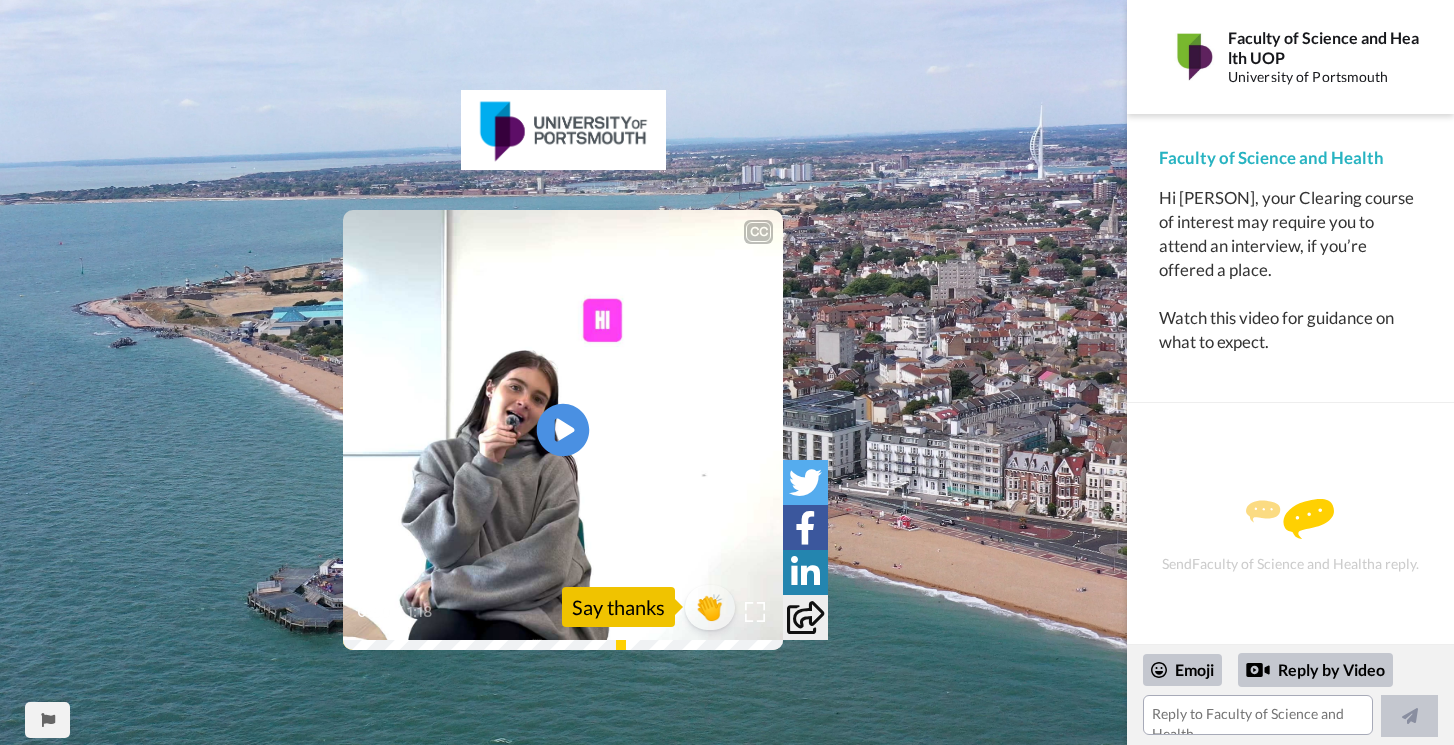 click 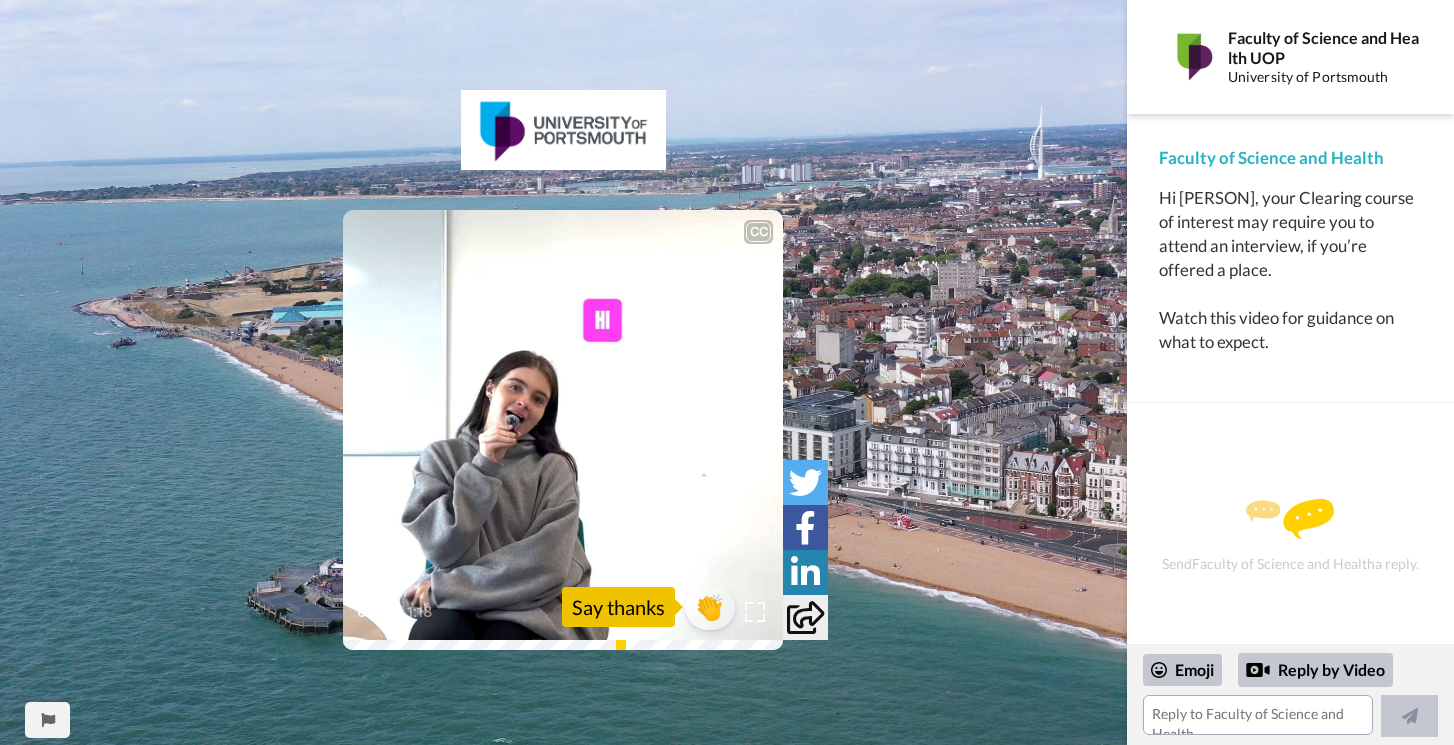 click 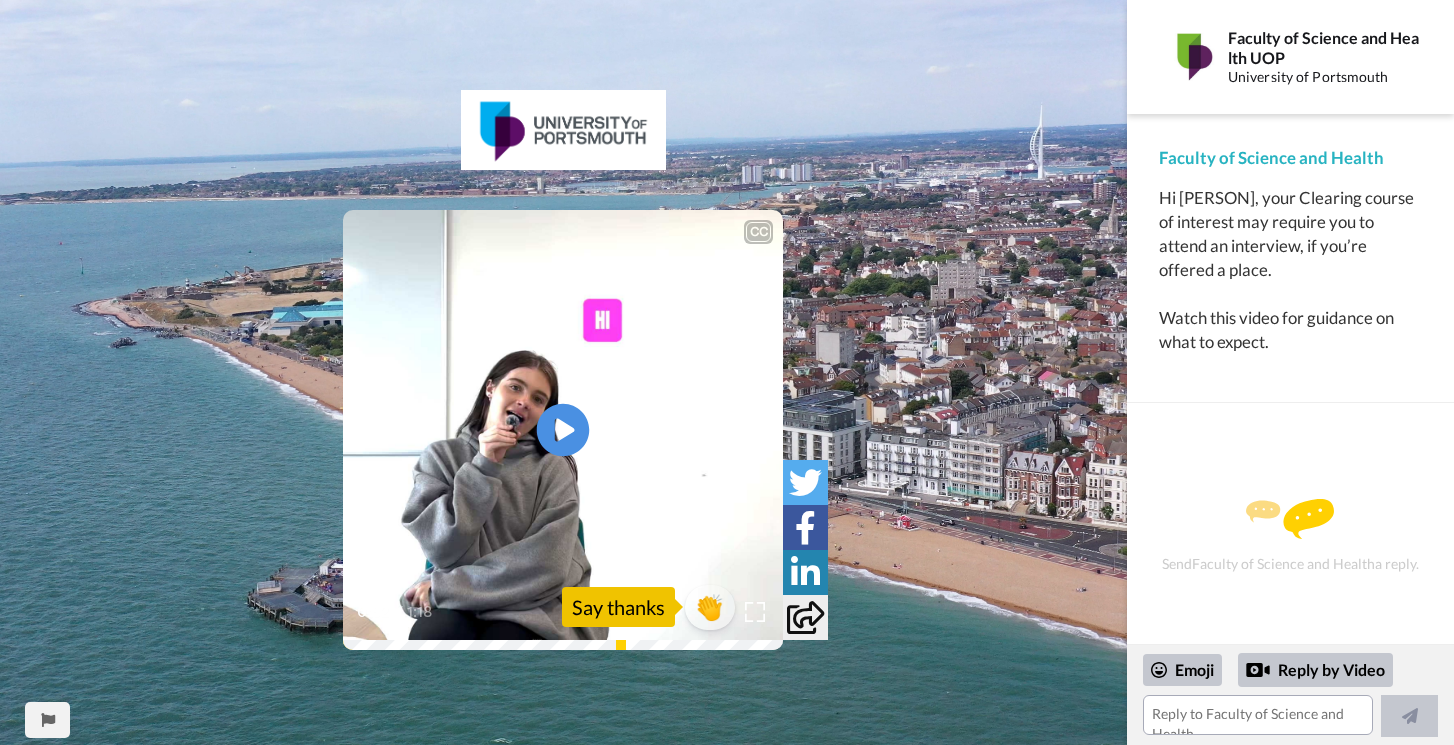 click 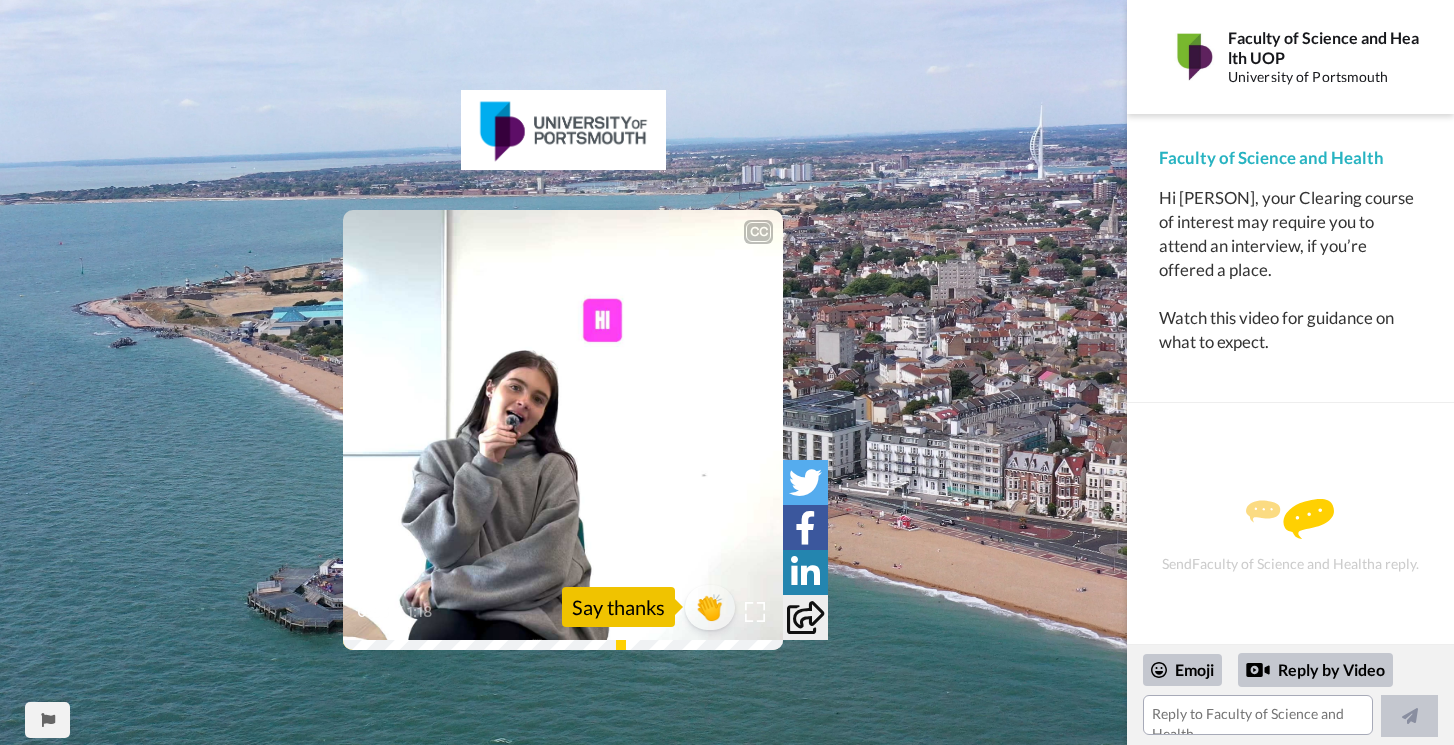 click 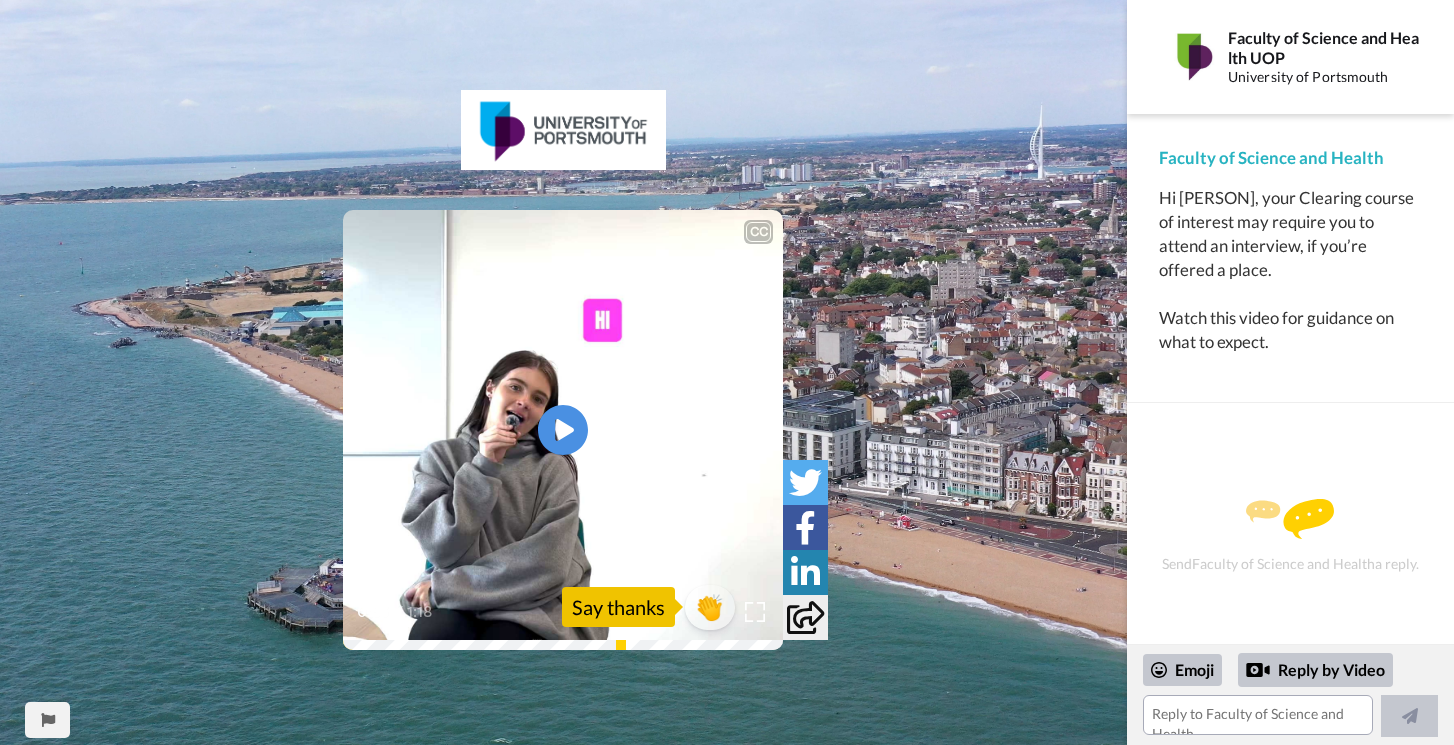 click on "0:53 / 1:18" at bounding box center [563, 619] 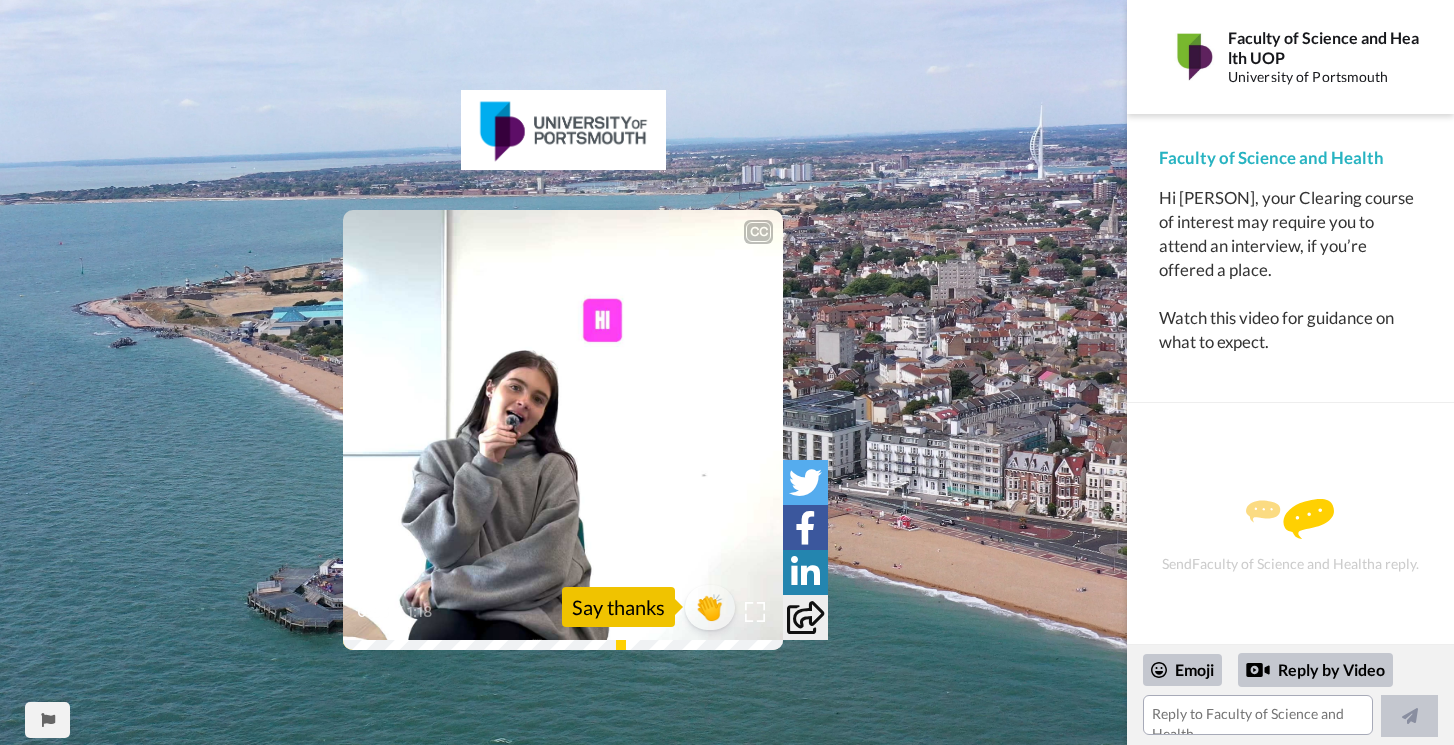 click at bounding box center [563, 430] 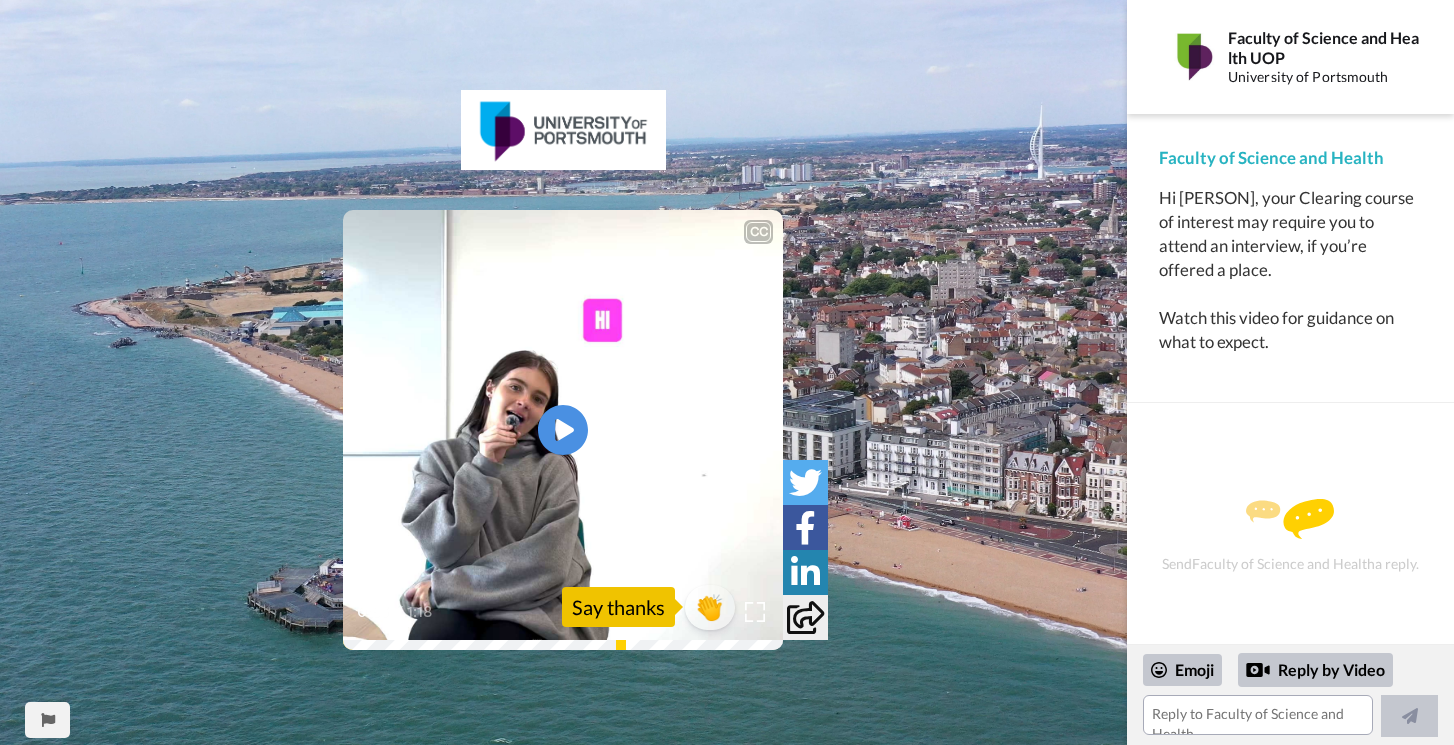 click at bounding box center (563, 430) 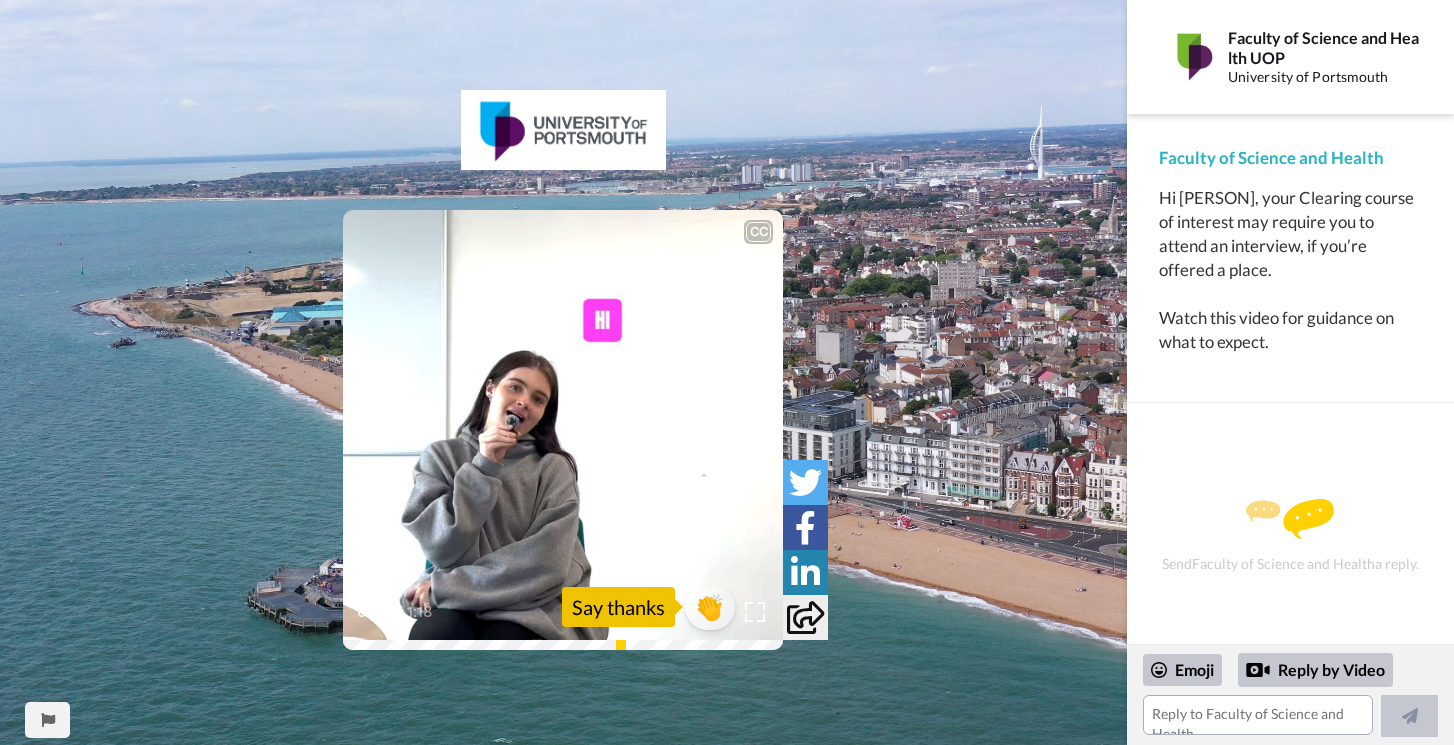 click at bounding box center (563, 430) 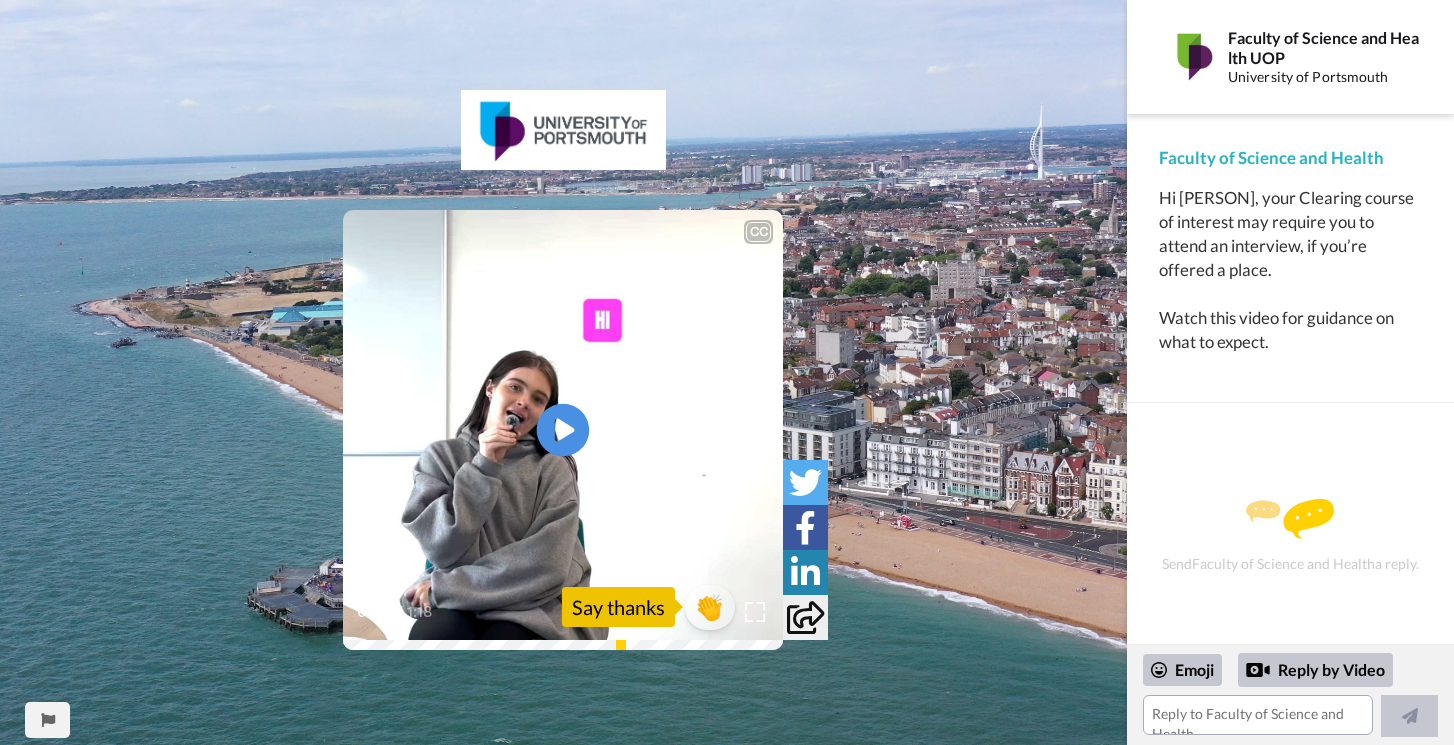 click 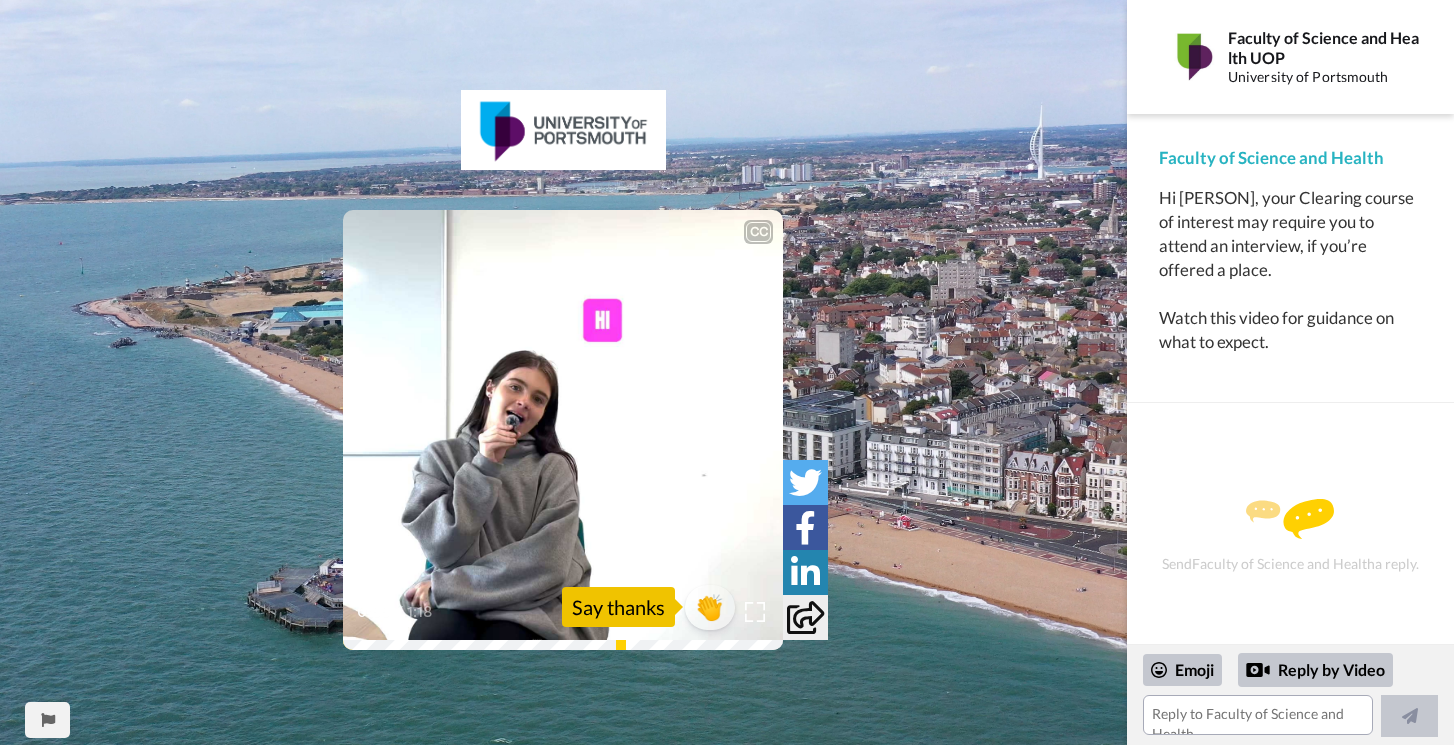 click on "Play/Pause" 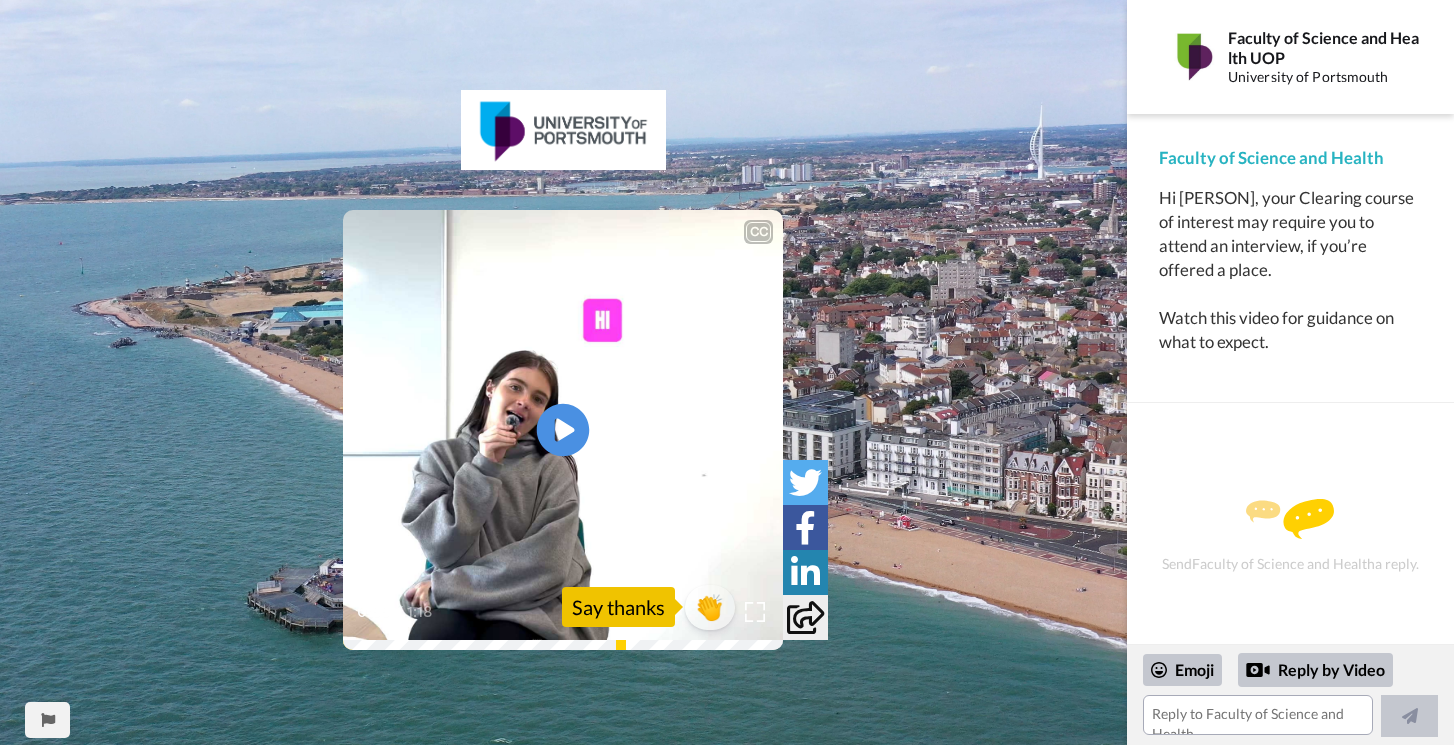click 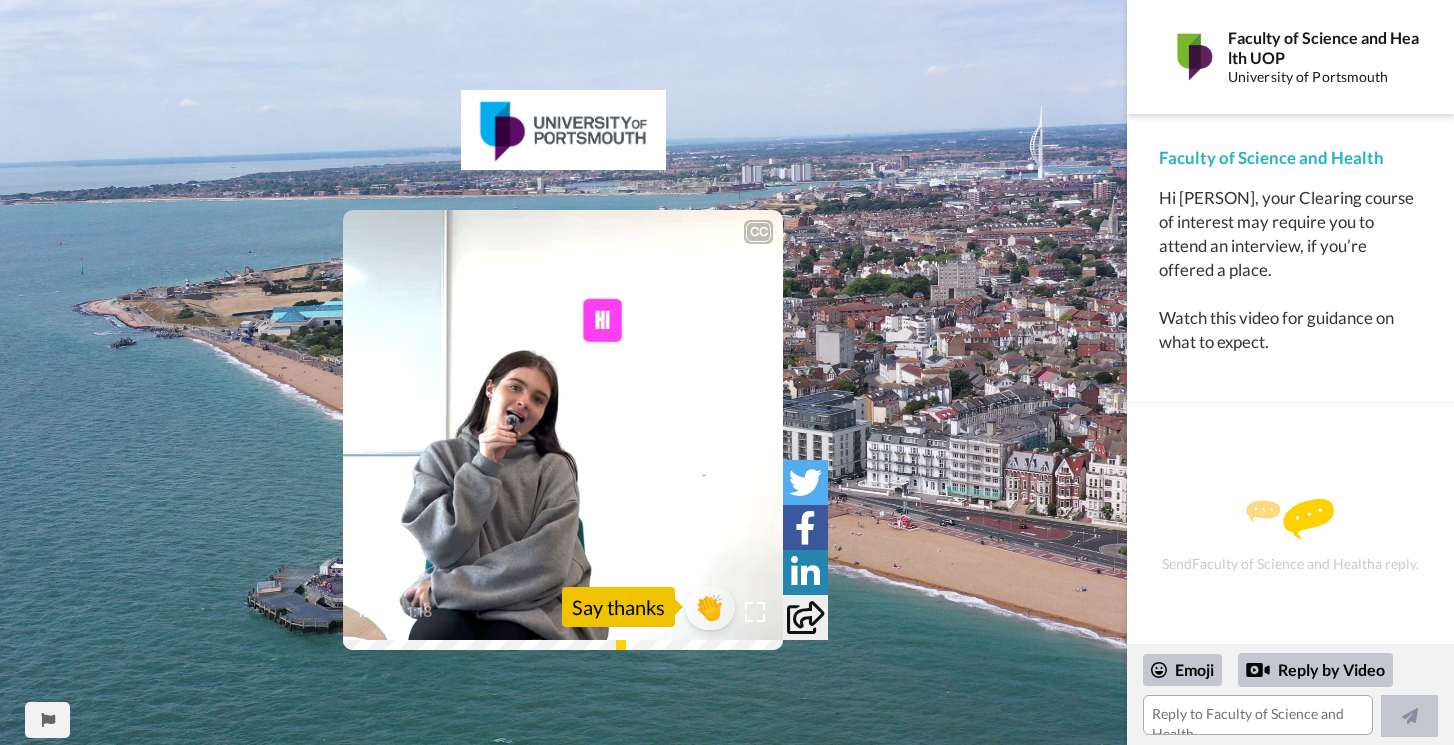 click on "Play/Pause" 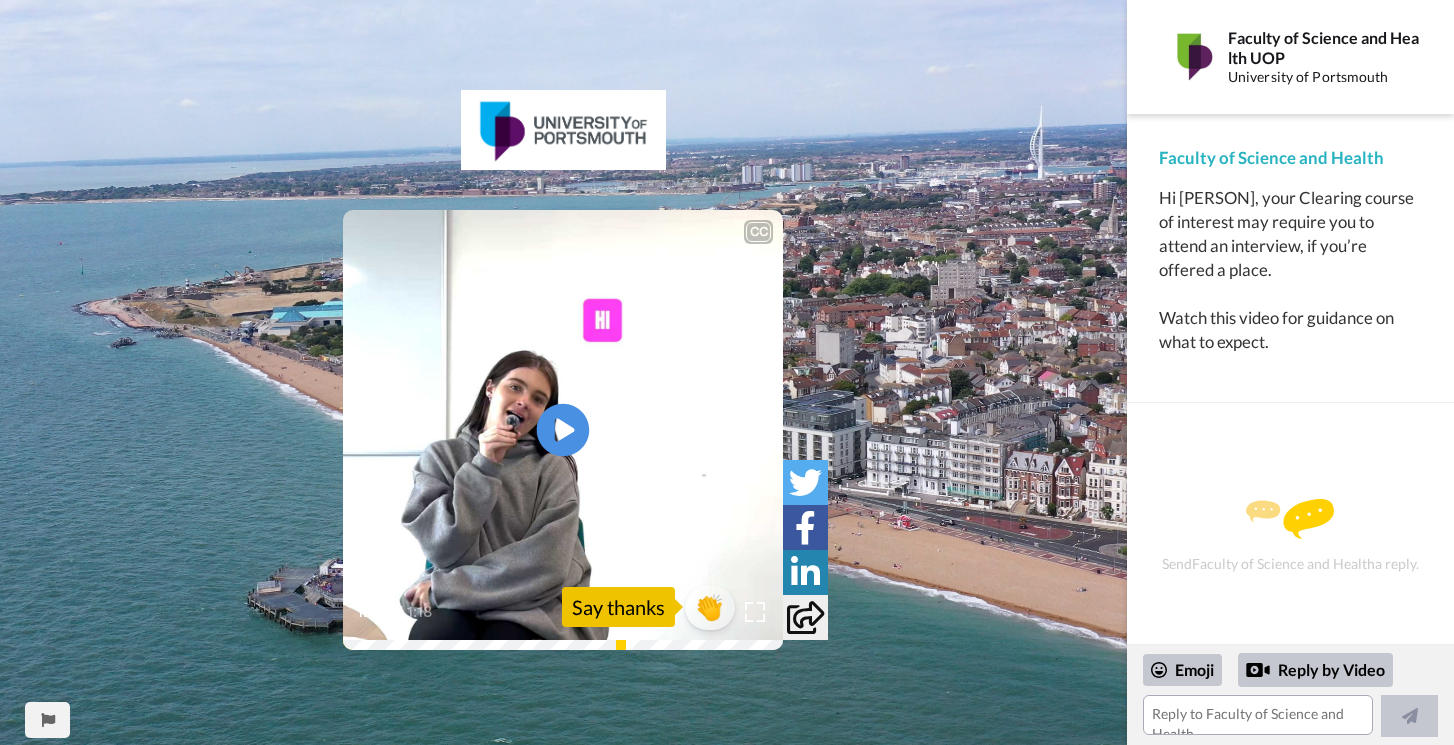 click 